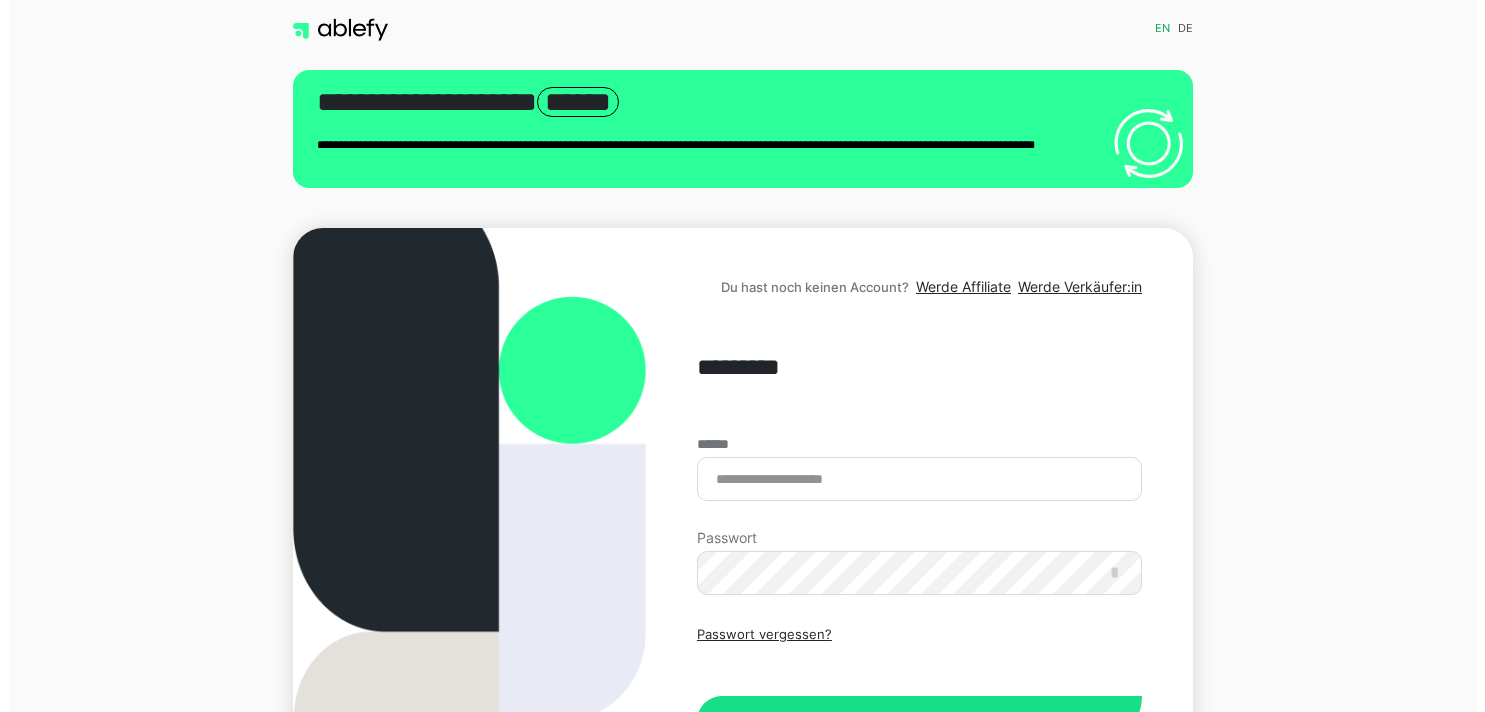 scroll, scrollTop: 0, scrollLeft: 0, axis: both 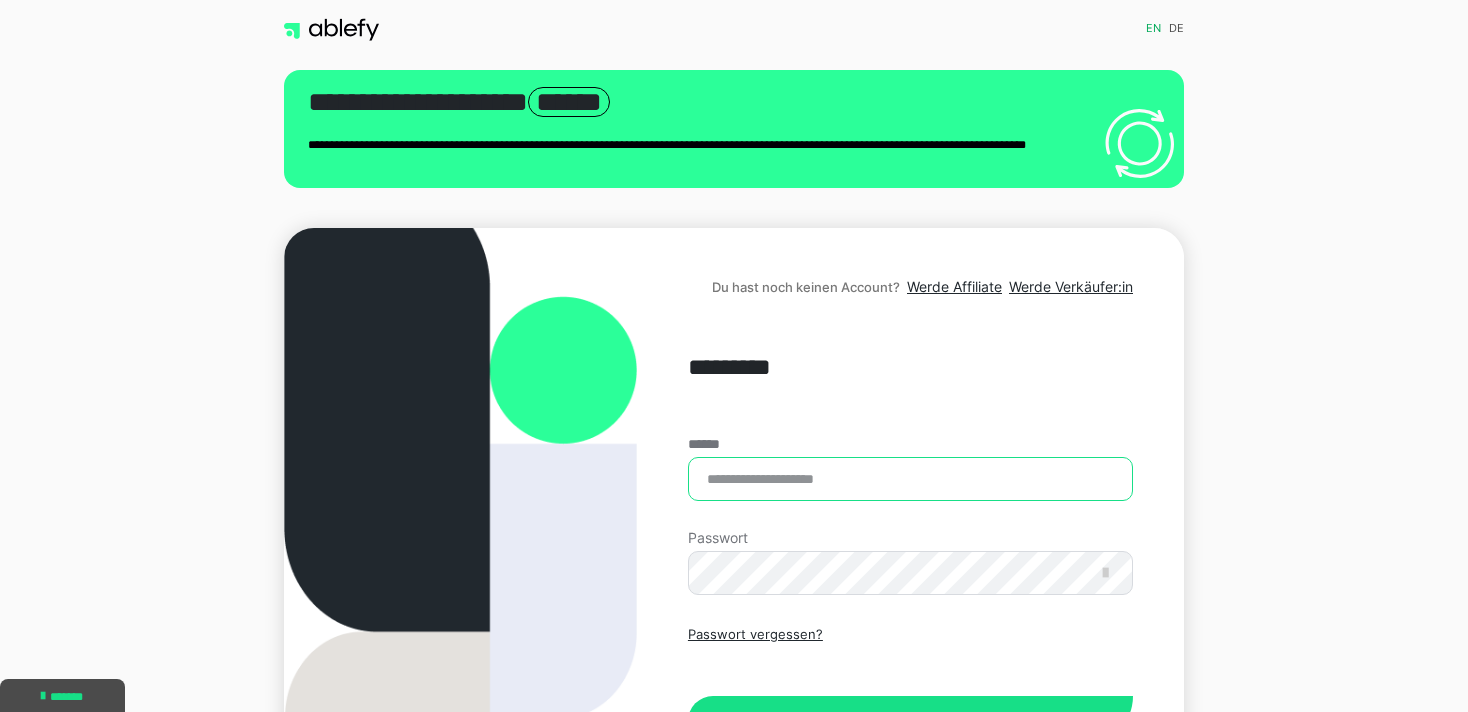 click on "******" at bounding box center [910, 479] 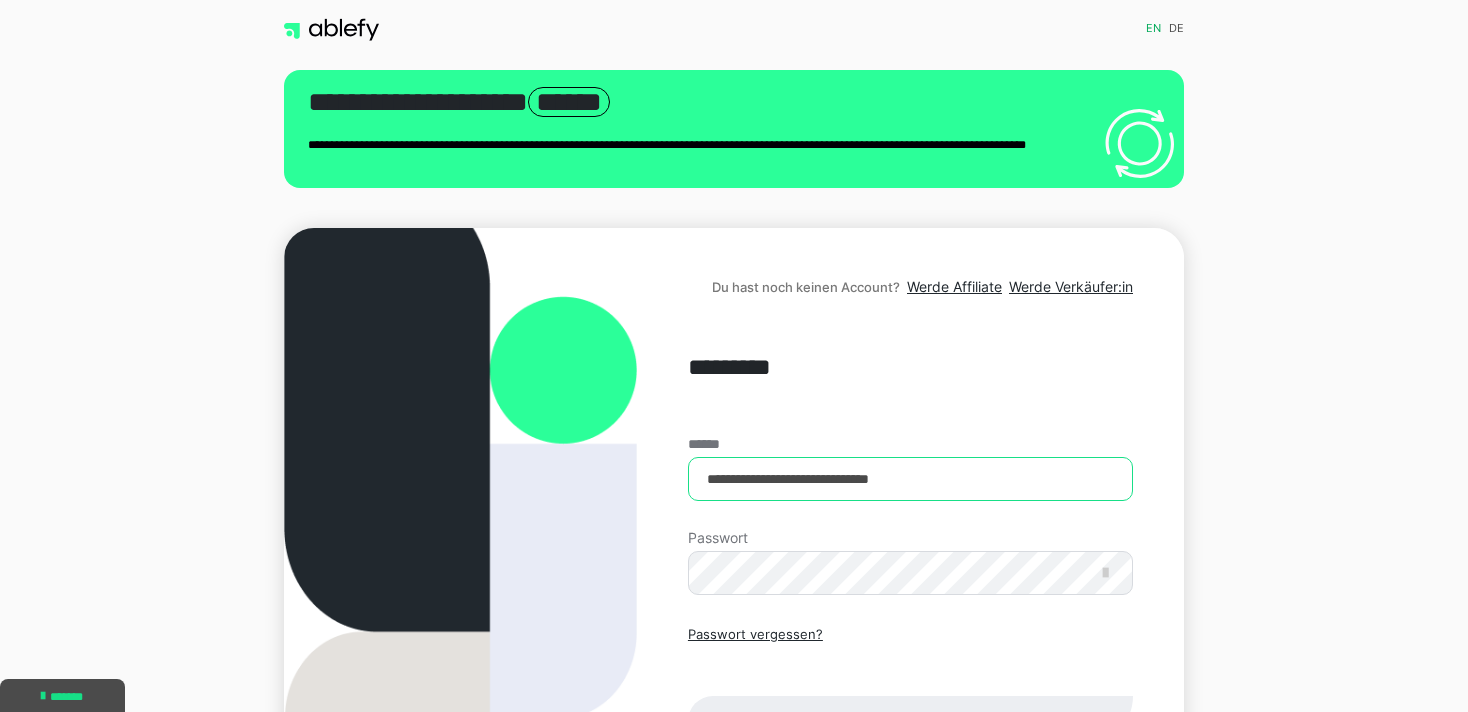 type on "**********" 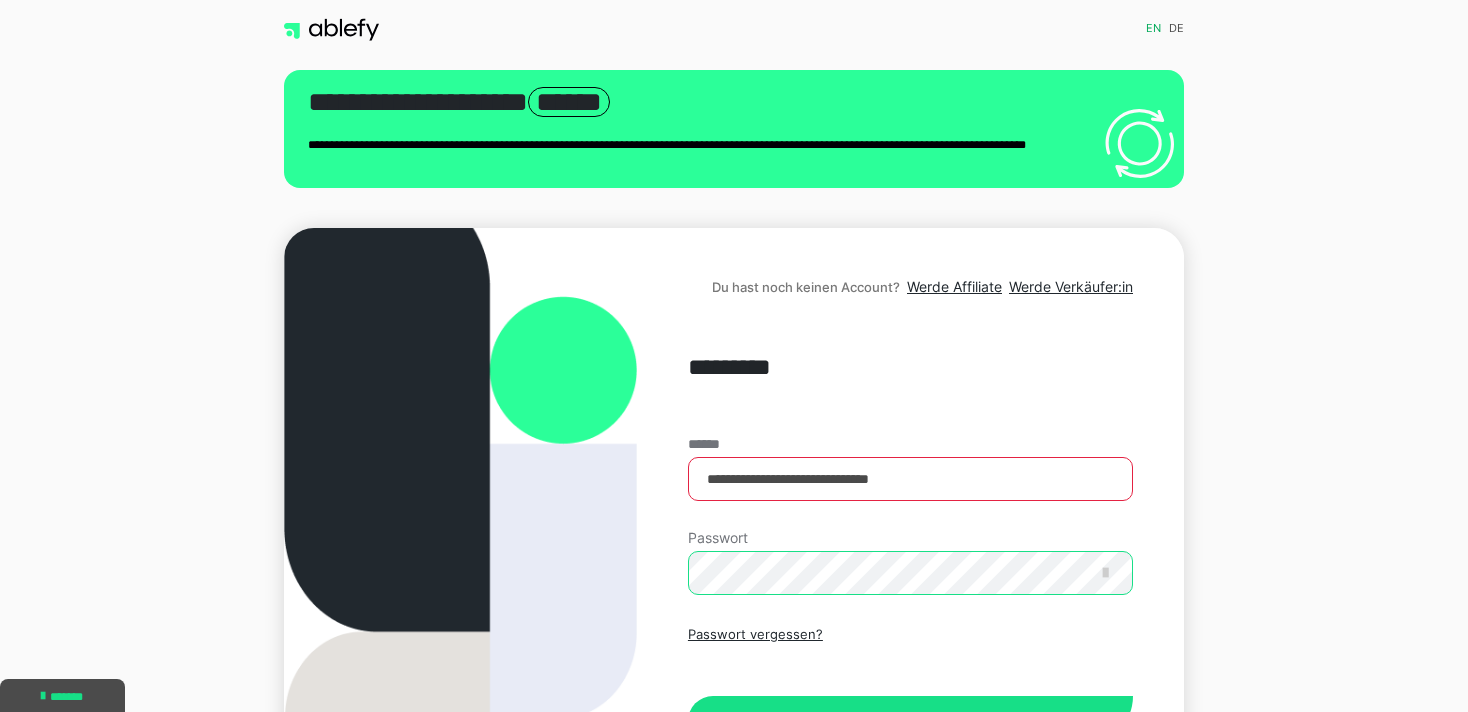 click on "Einloggen" at bounding box center (910, 721) 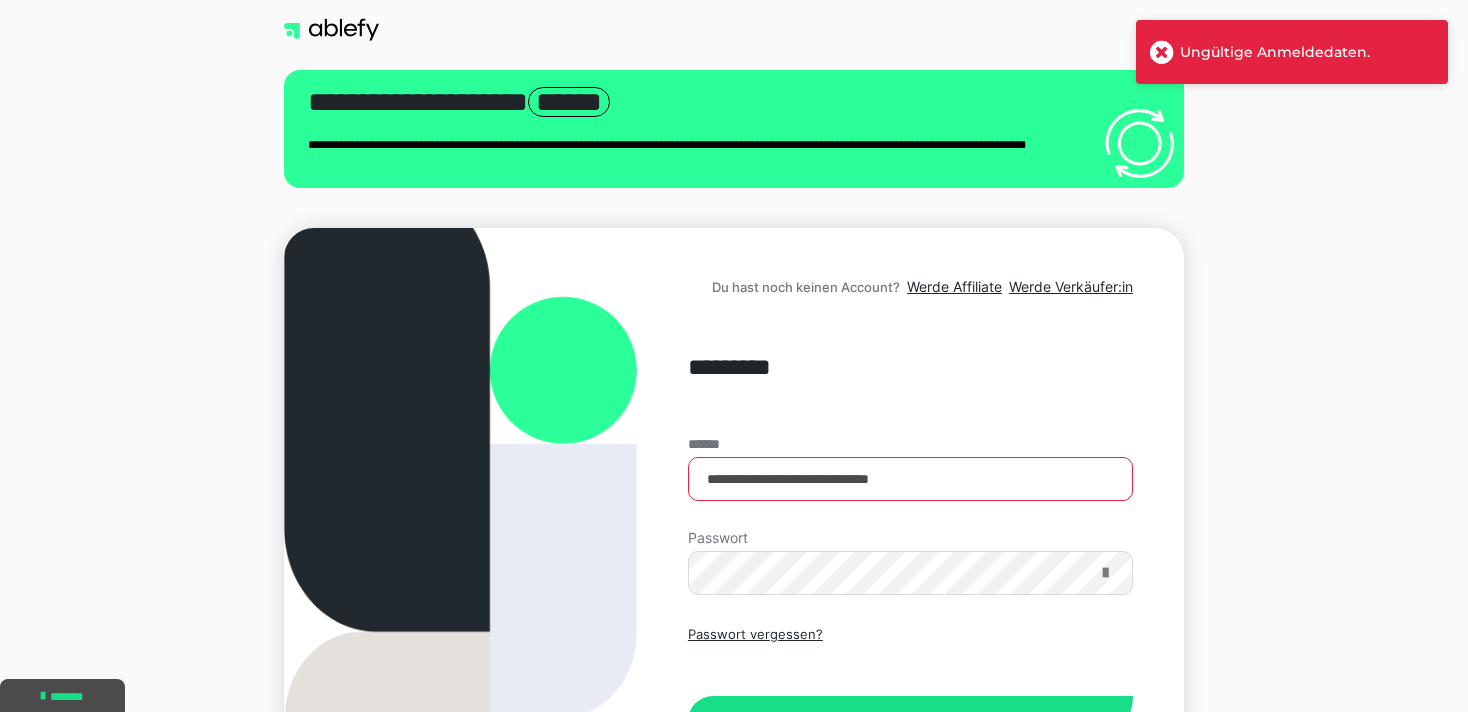 click at bounding box center [1105, 573] 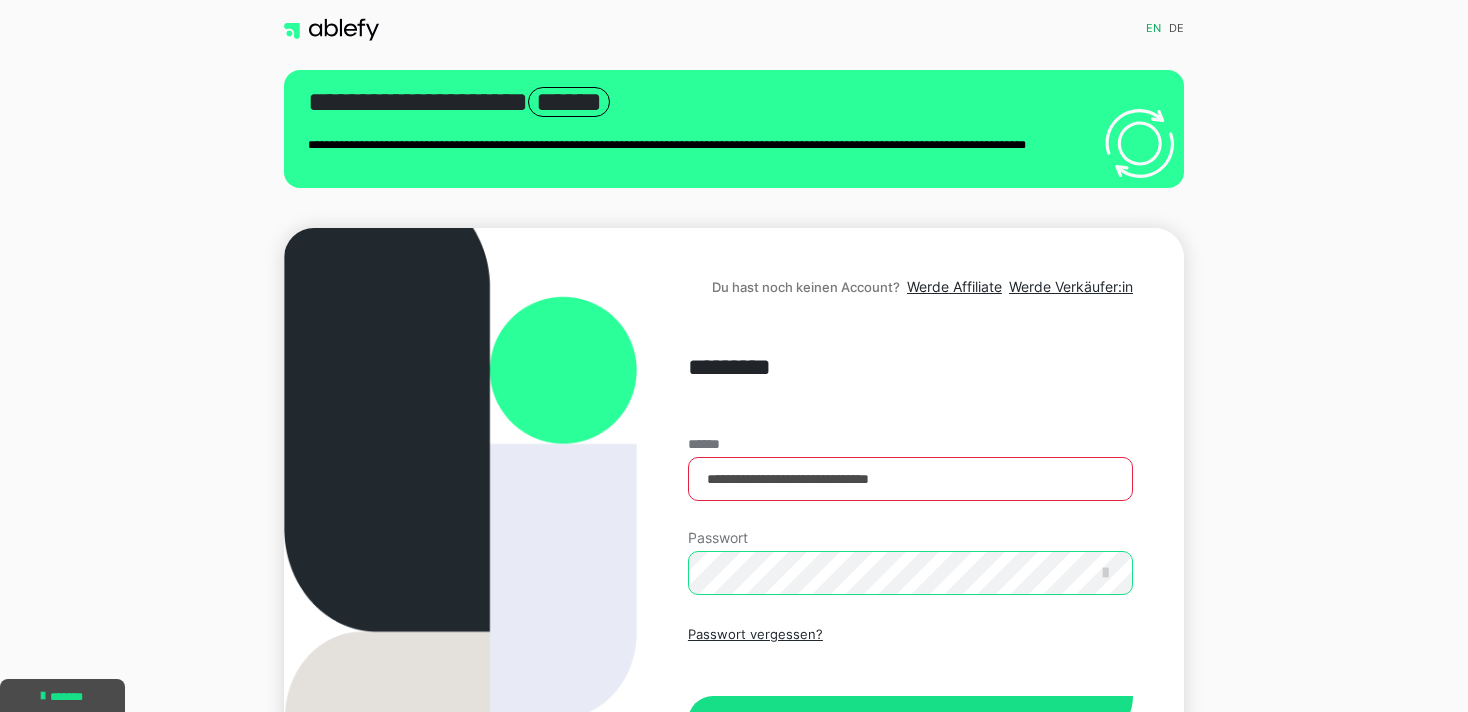 click on "Einloggen" at bounding box center (910, 721) 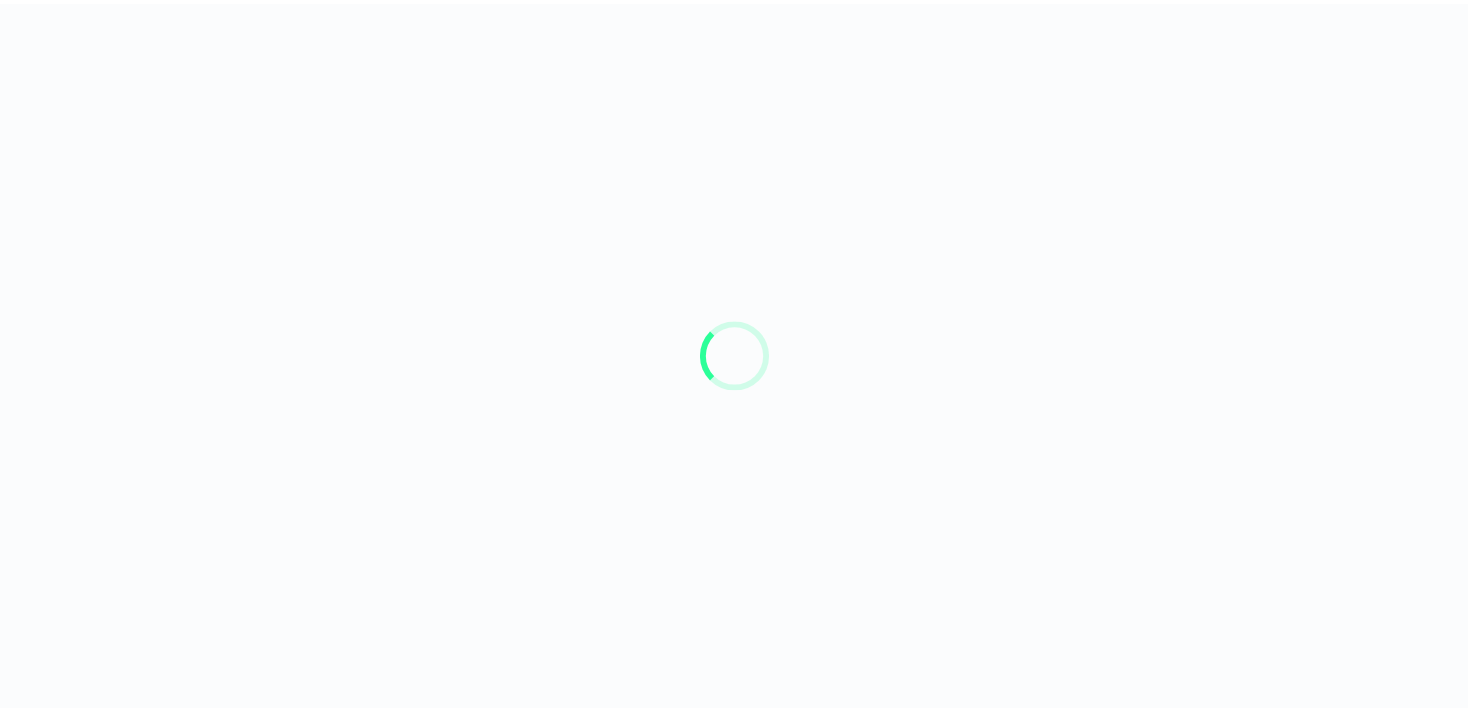 scroll, scrollTop: 0, scrollLeft: 0, axis: both 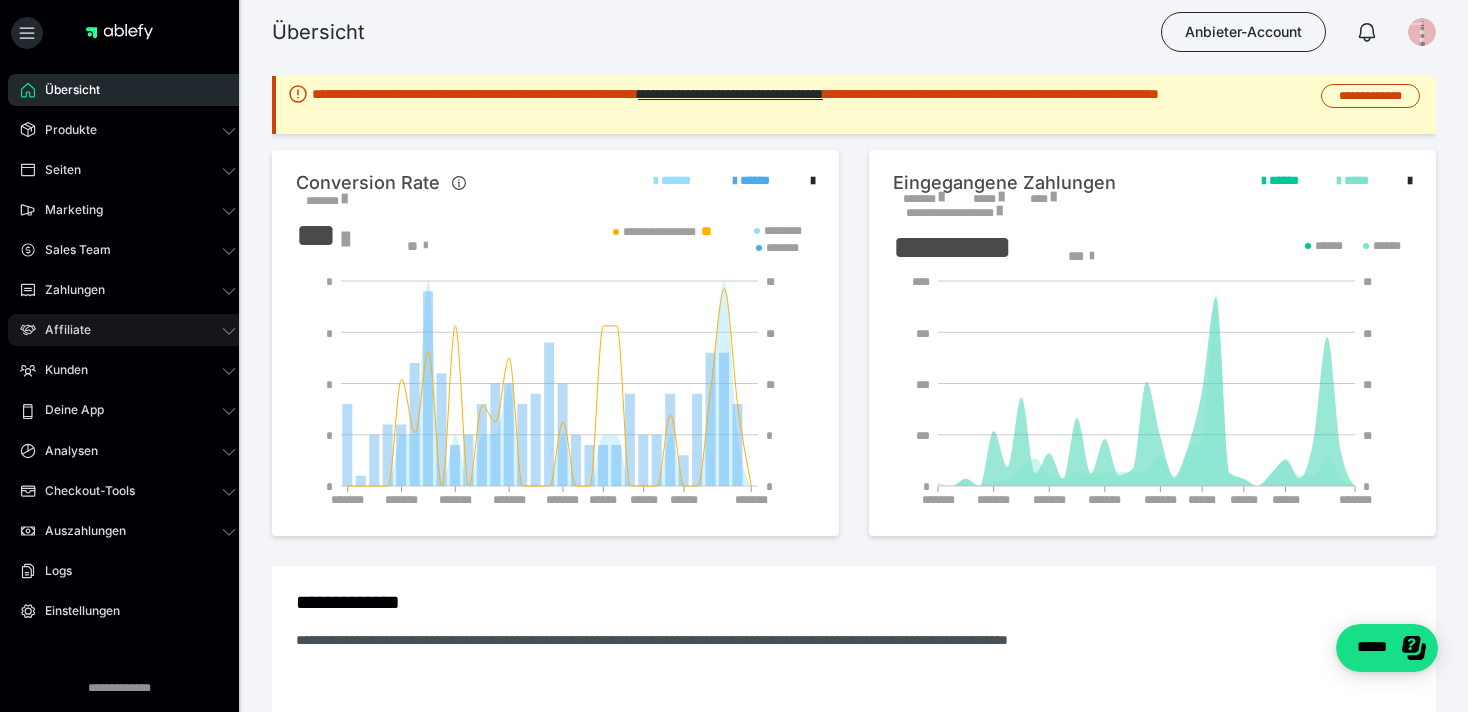 click 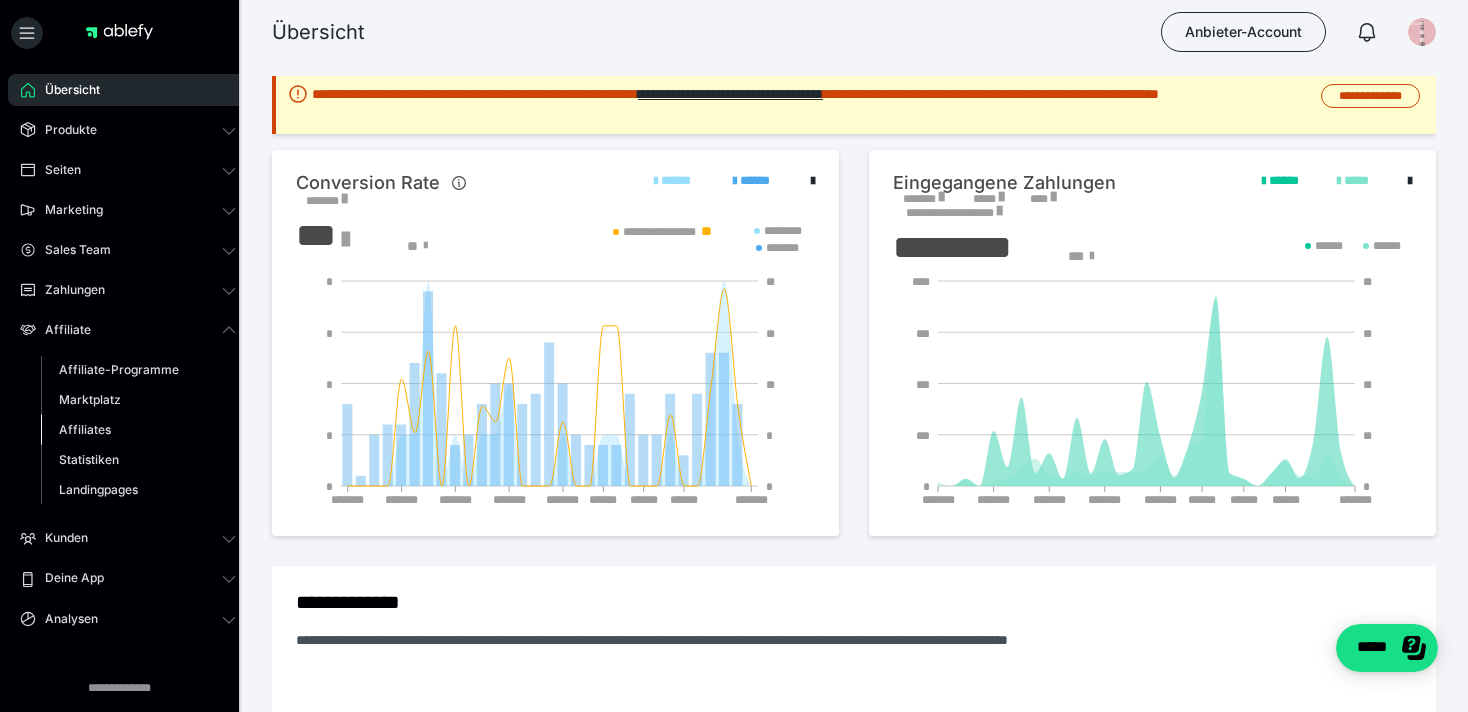 click on "Affiliates" at bounding box center [85, 429] 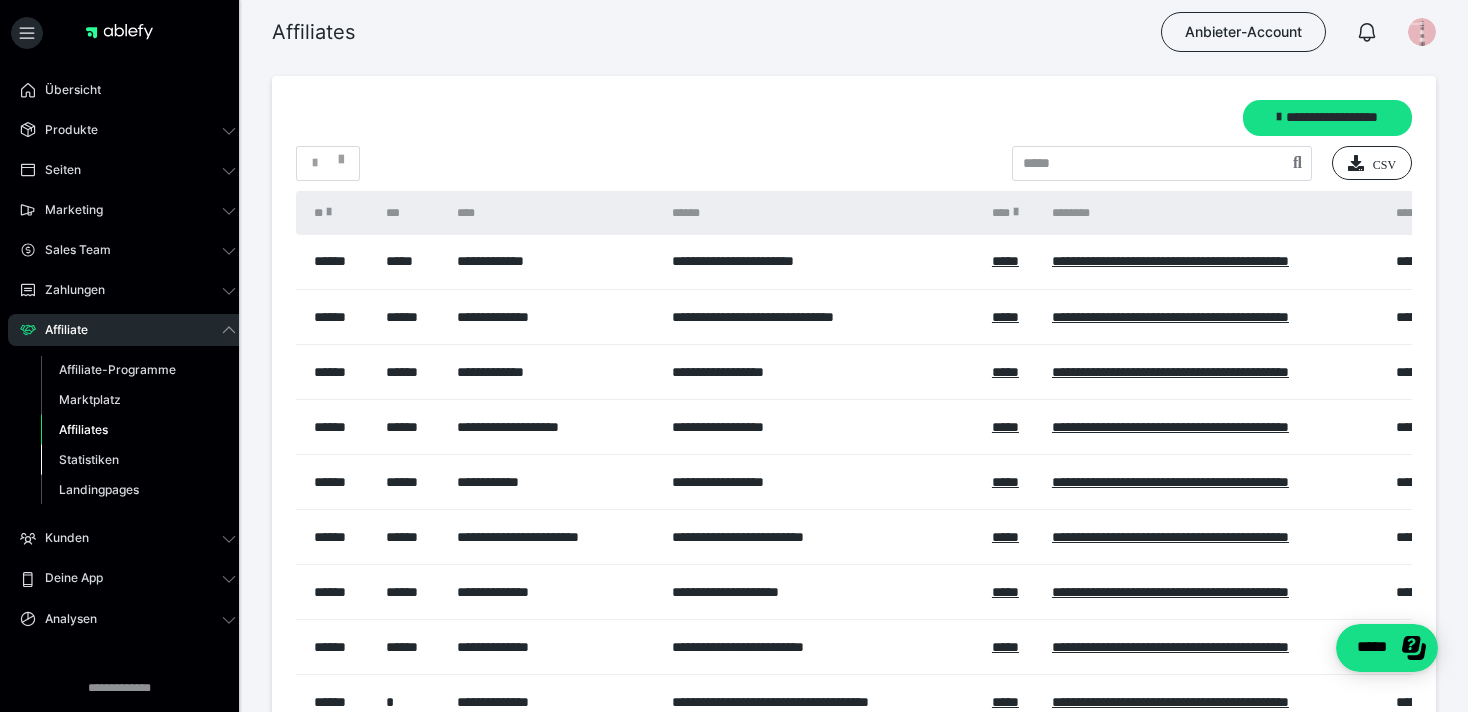 click on "Statistiken" at bounding box center (89, 459) 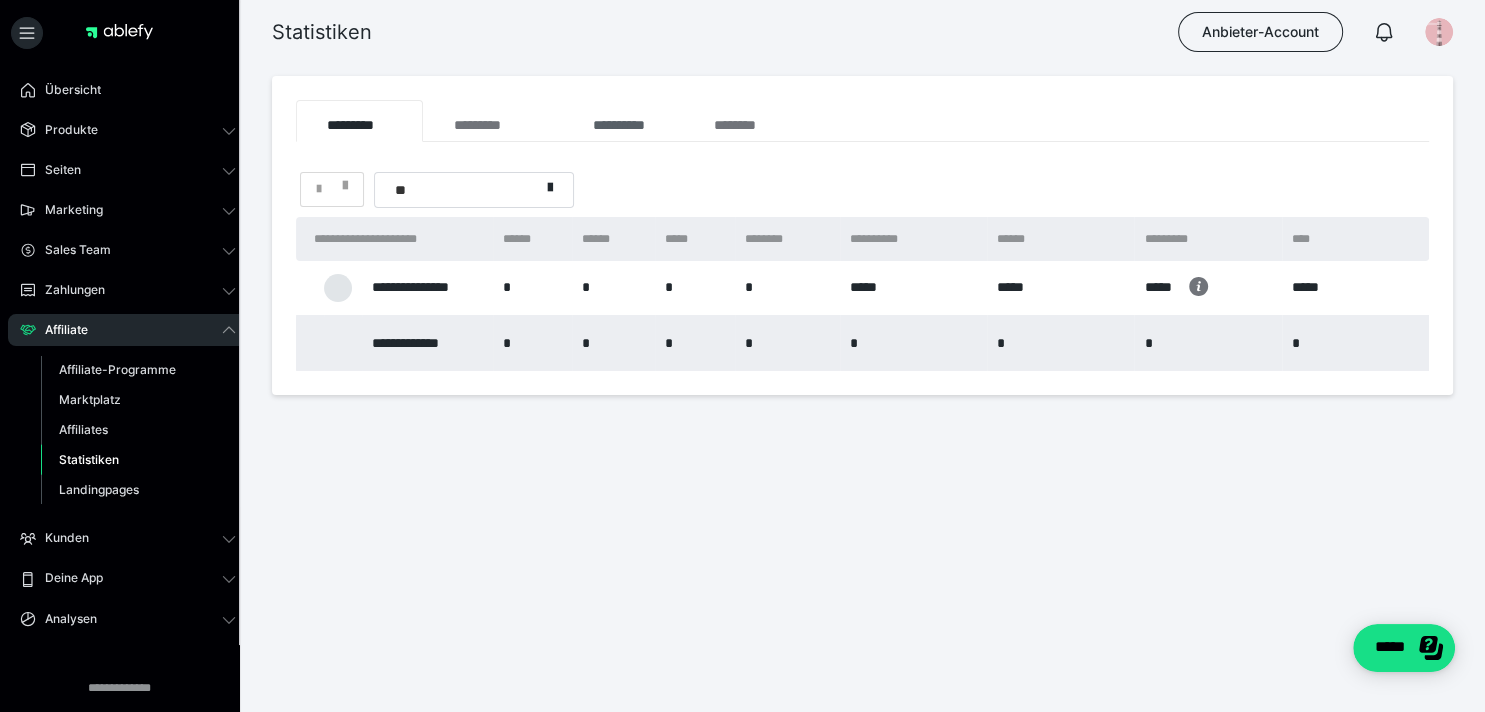 click on "**********" at bounding box center (622, 121) 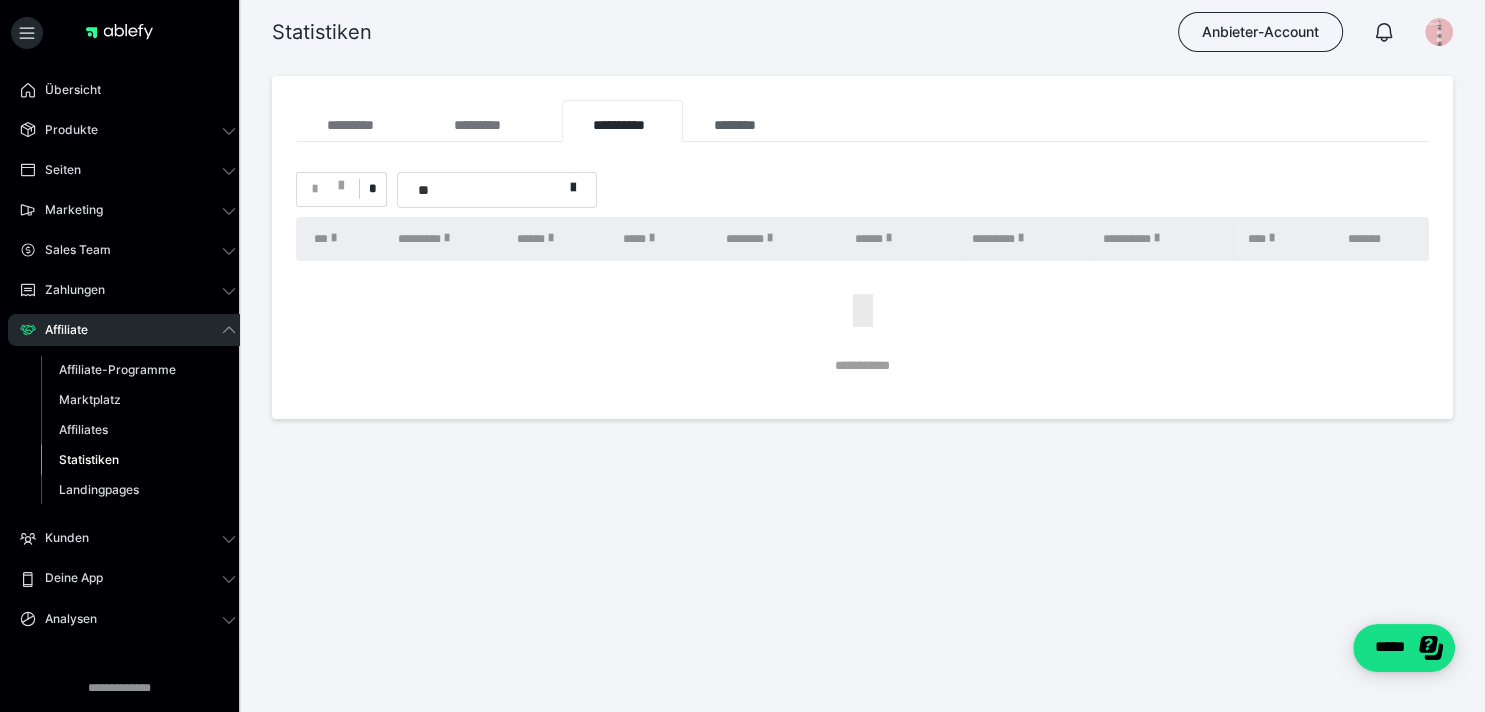 click on "********" at bounding box center [744, 121] 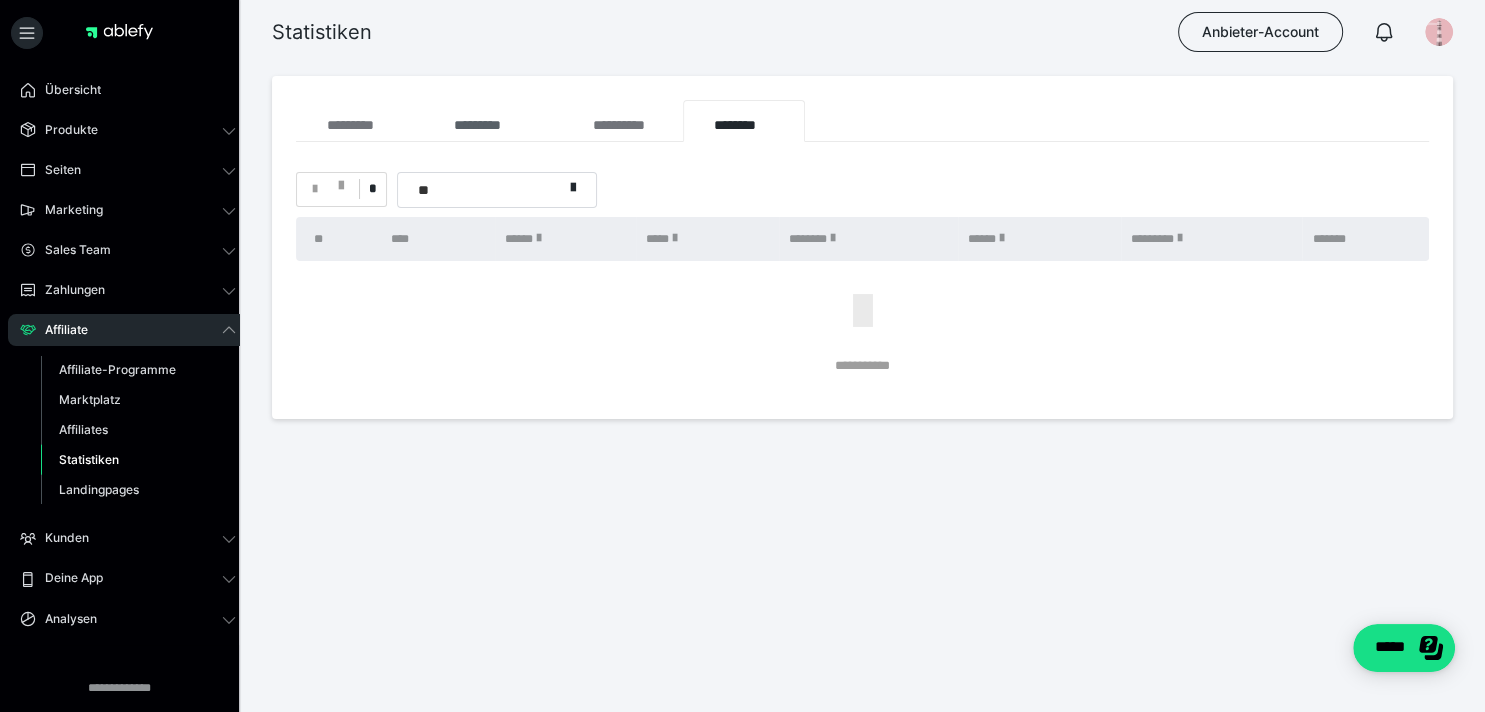 click on "*********" at bounding box center [492, 121] 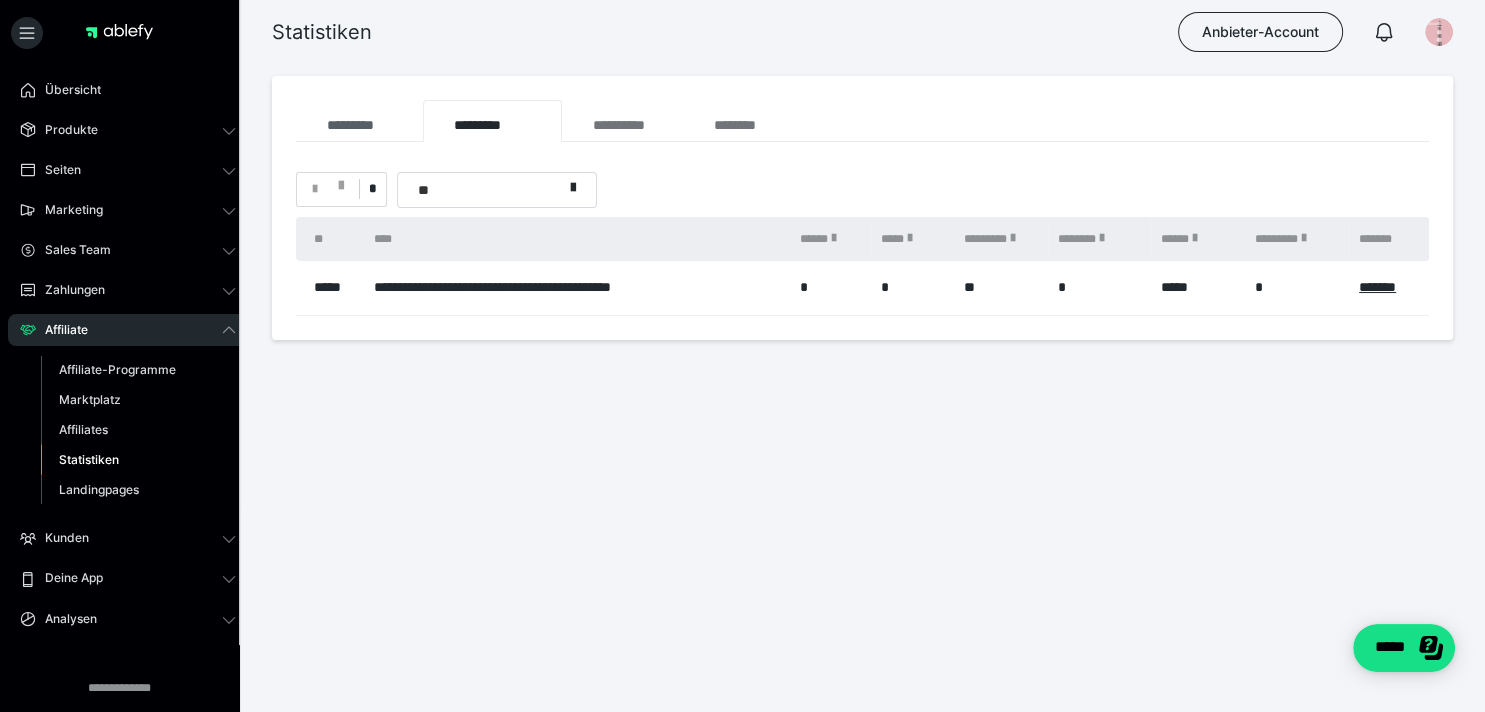 click on "*********" at bounding box center (359, 121) 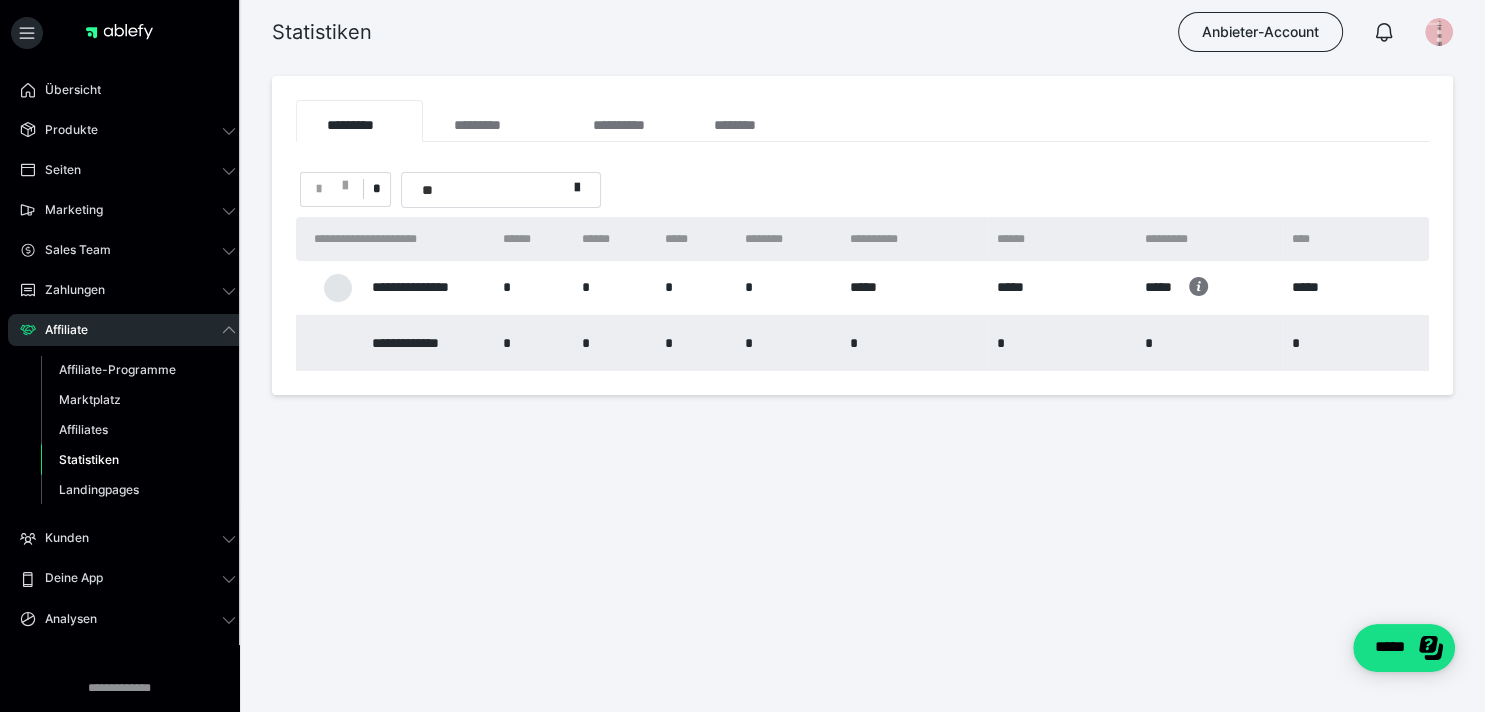 click on "**" at bounding box center (484, 189) 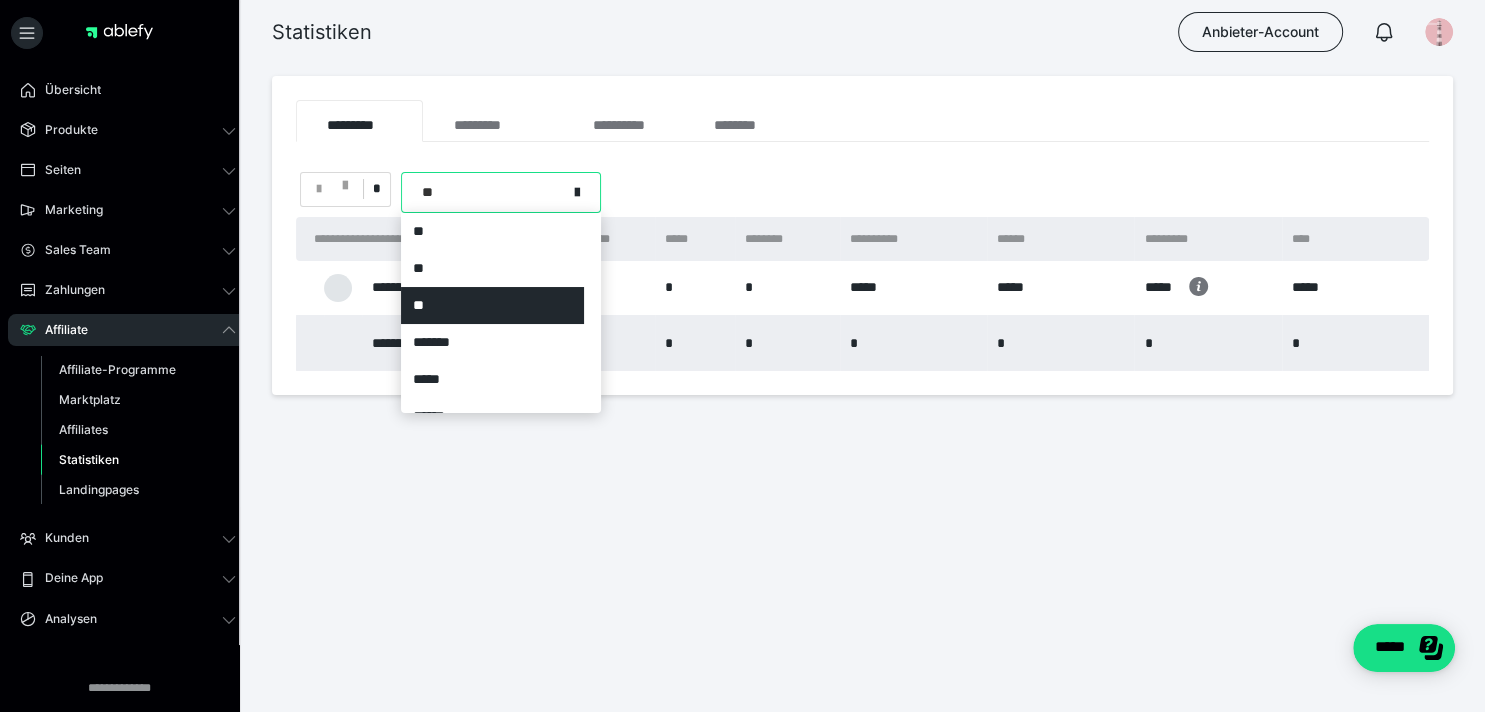 click on "**" at bounding box center (484, 192) 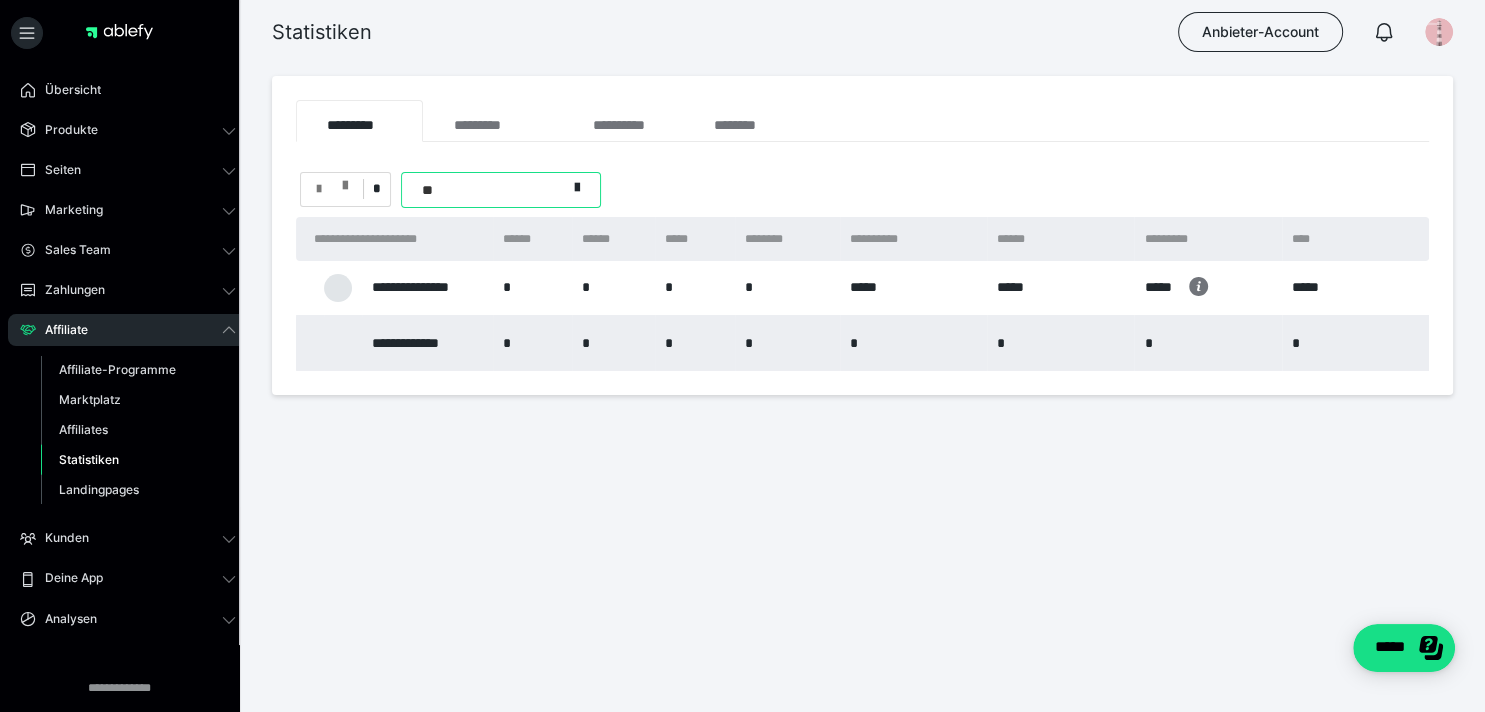 click at bounding box center (332, 189) 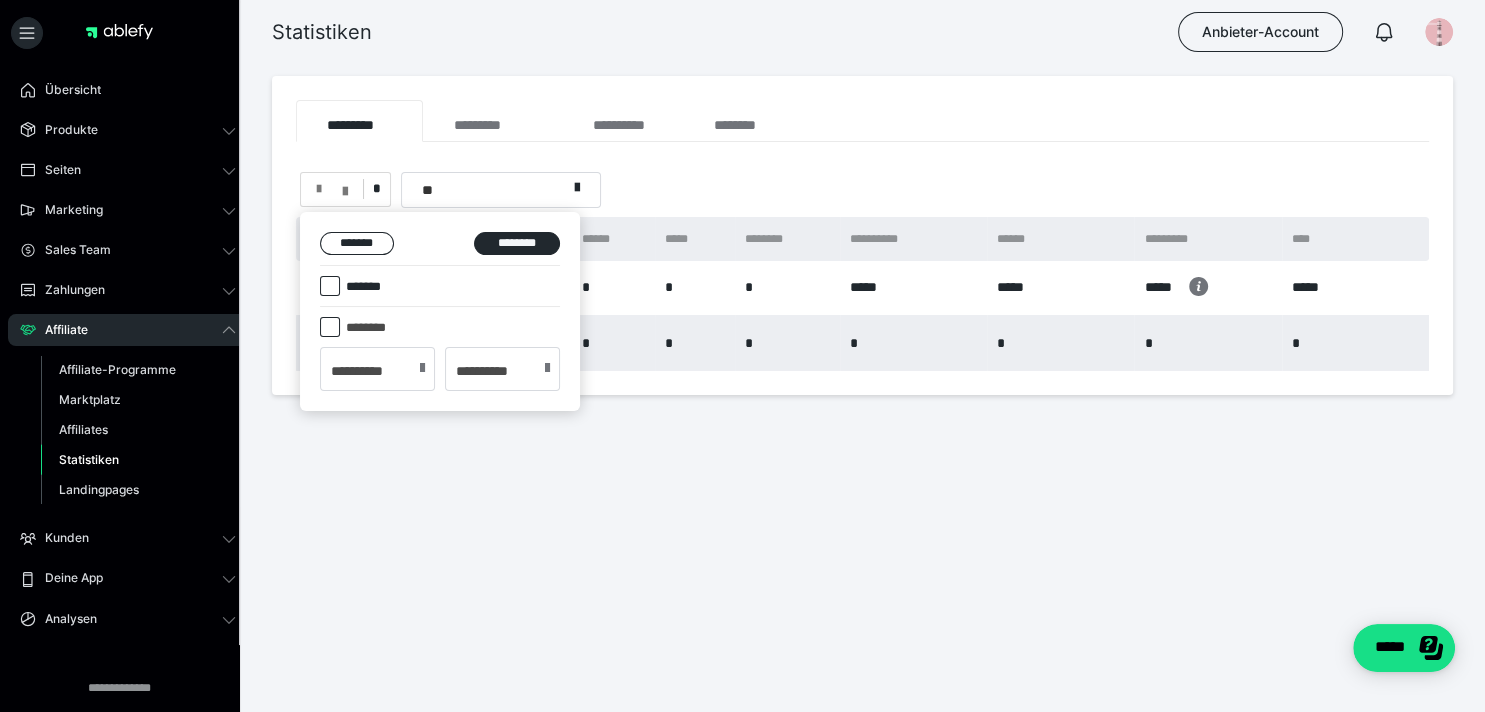 click at bounding box center (742, 356) 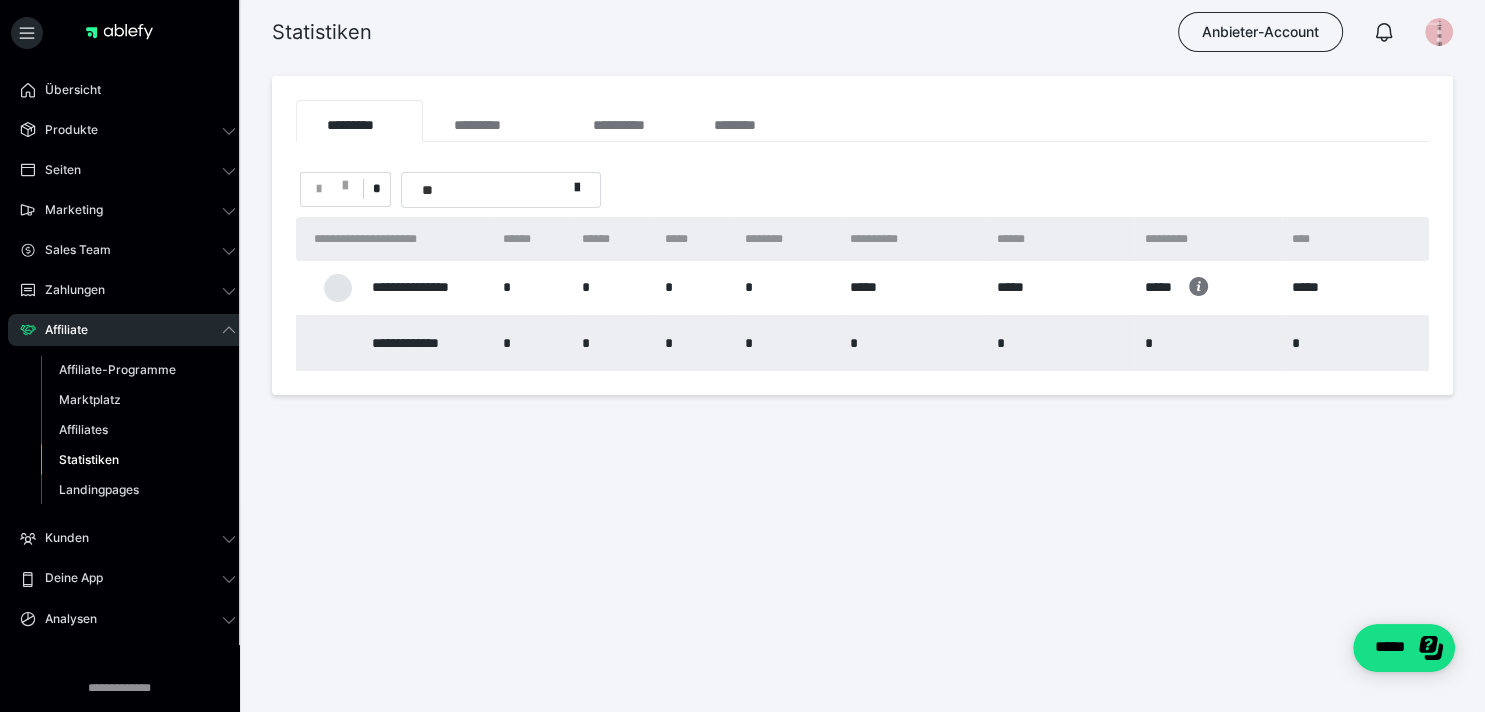 click on "**" at bounding box center [484, 189] 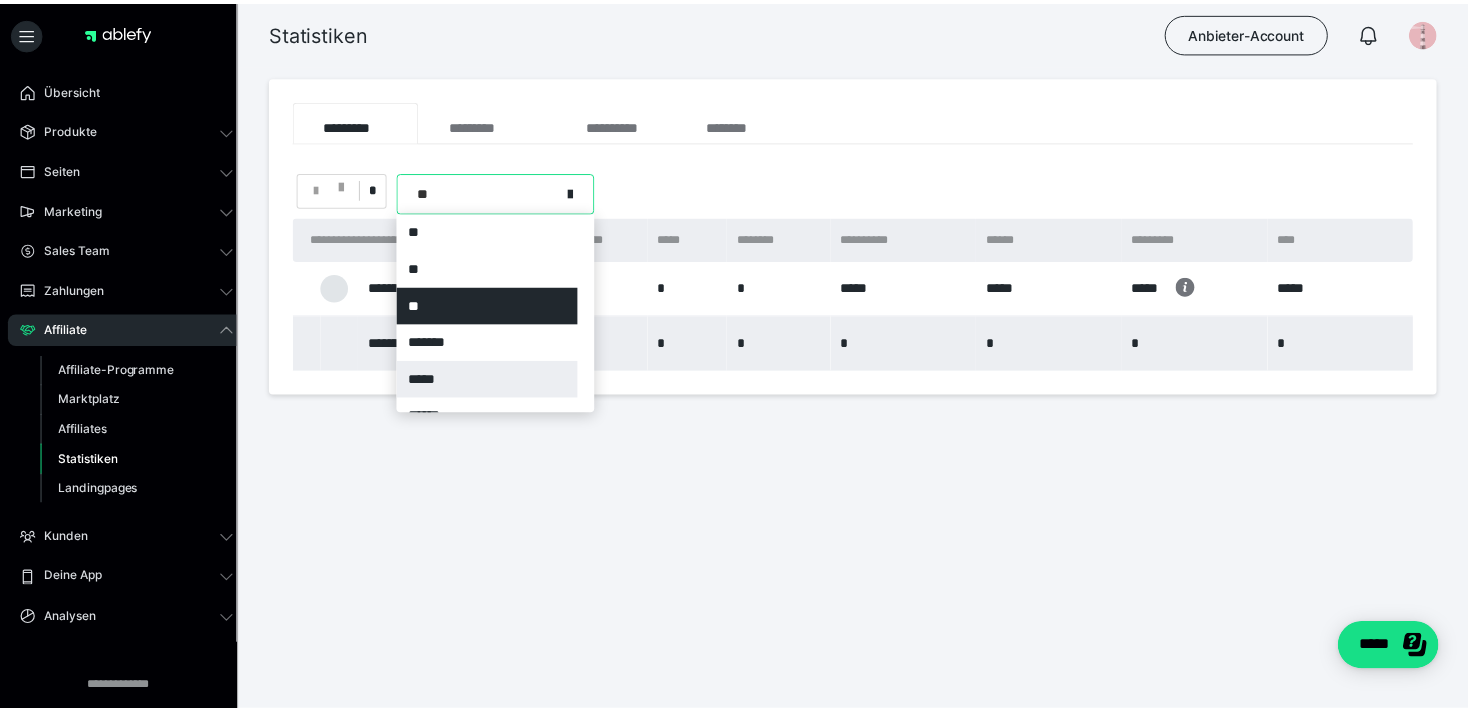 scroll, scrollTop: 22, scrollLeft: 0, axis: vertical 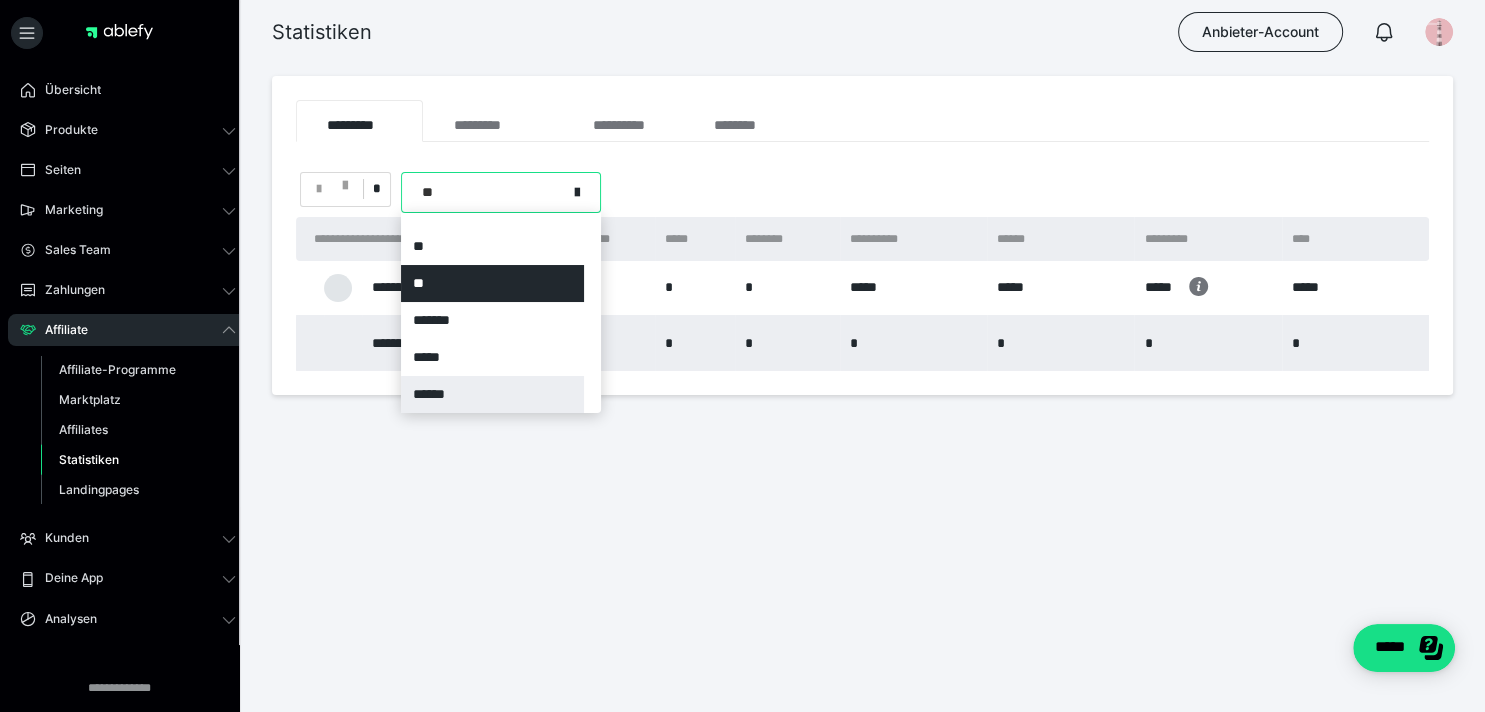 click on "******" at bounding box center (492, 394) 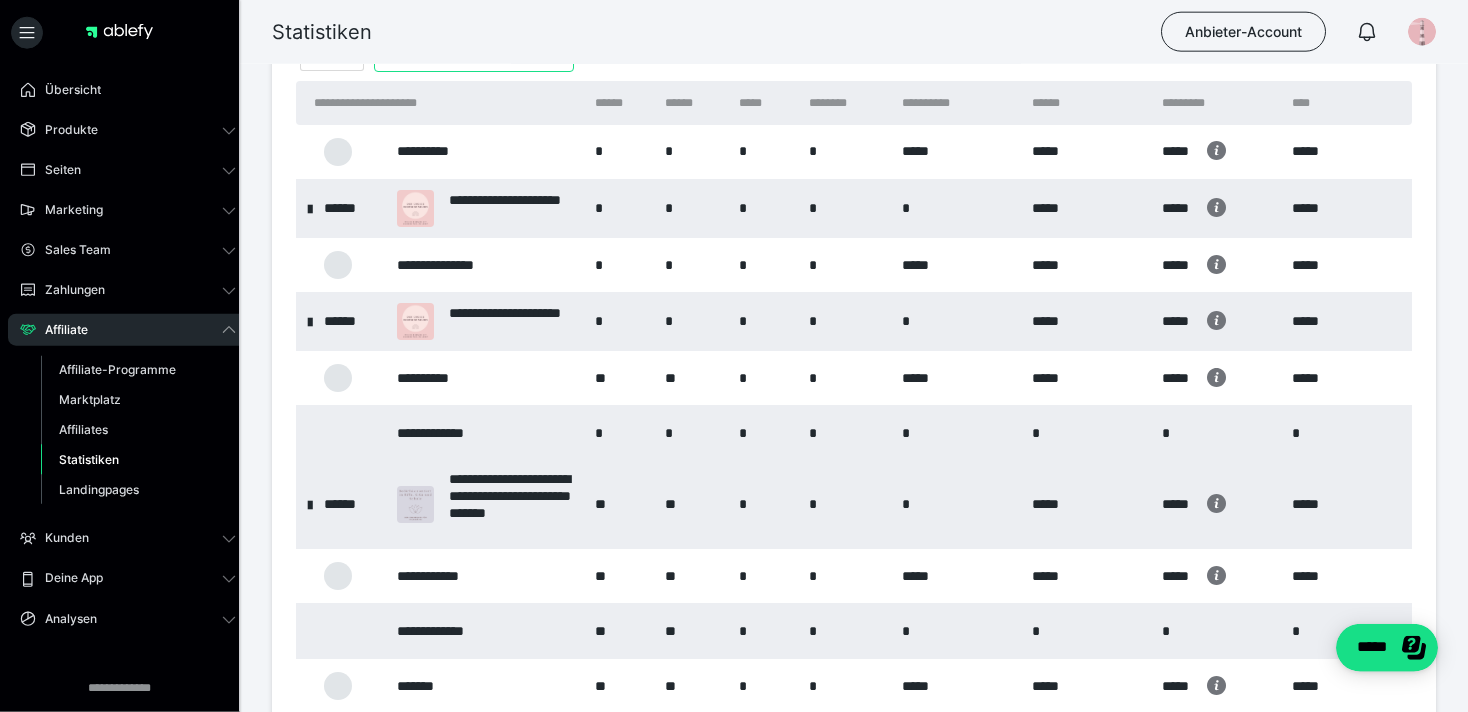 scroll, scrollTop: 105, scrollLeft: 0, axis: vertical 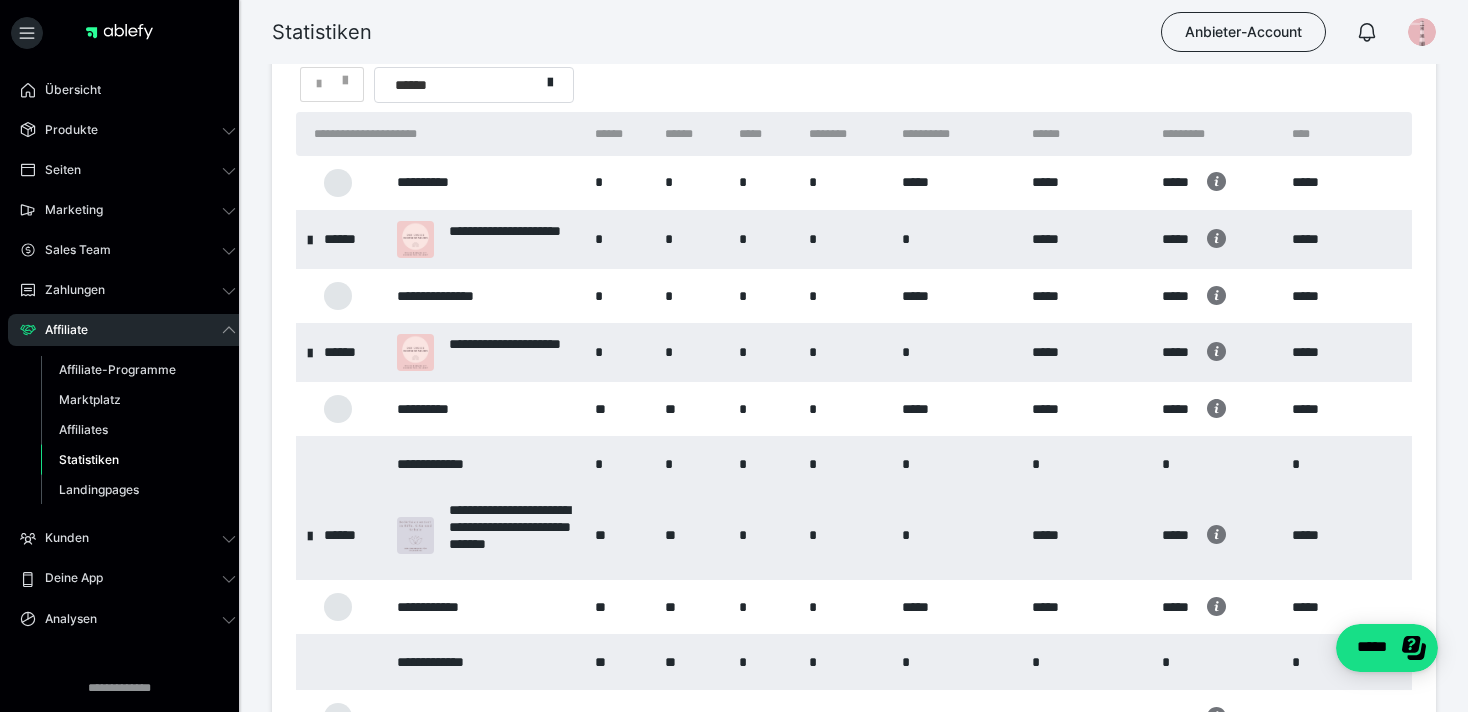 click at bounding box center (310, 535) 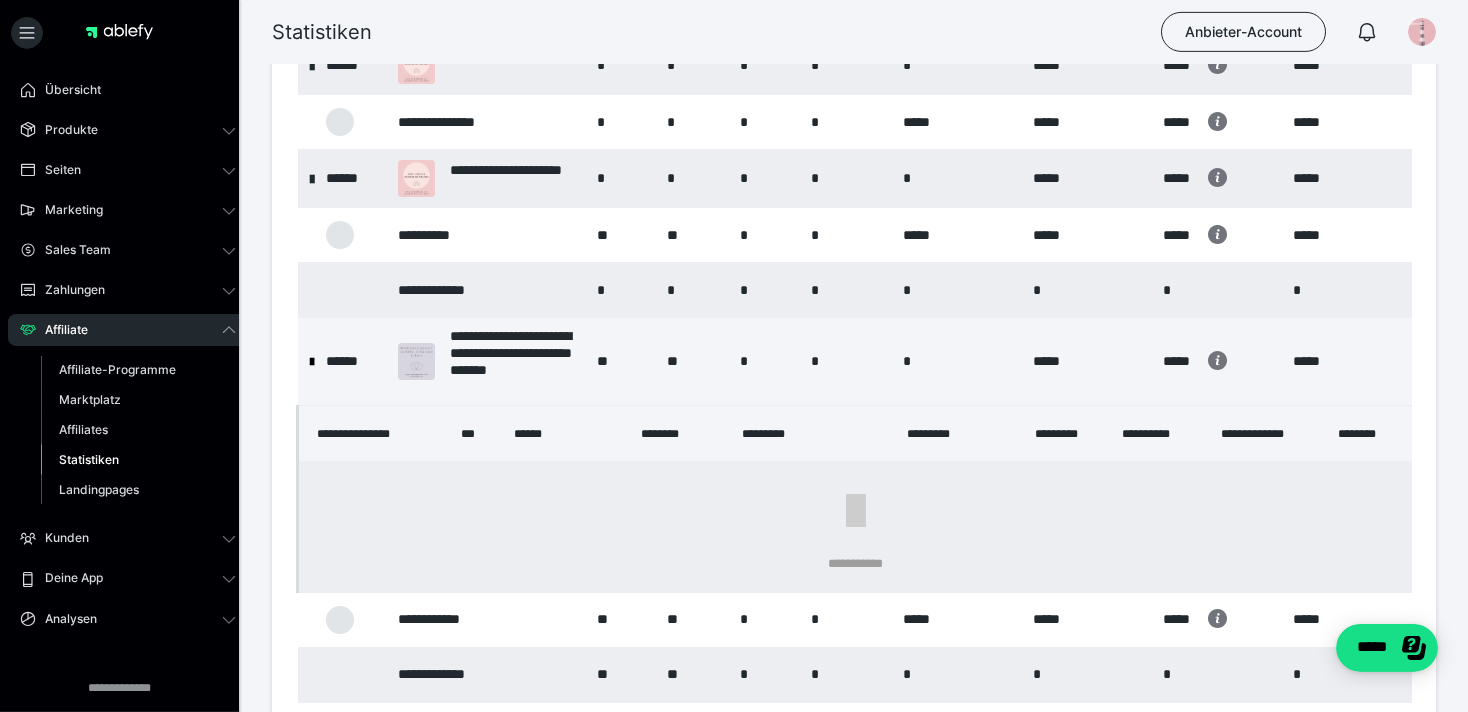 scroll, scrollTop: 316, scrollLeft: 0, axis: vertical 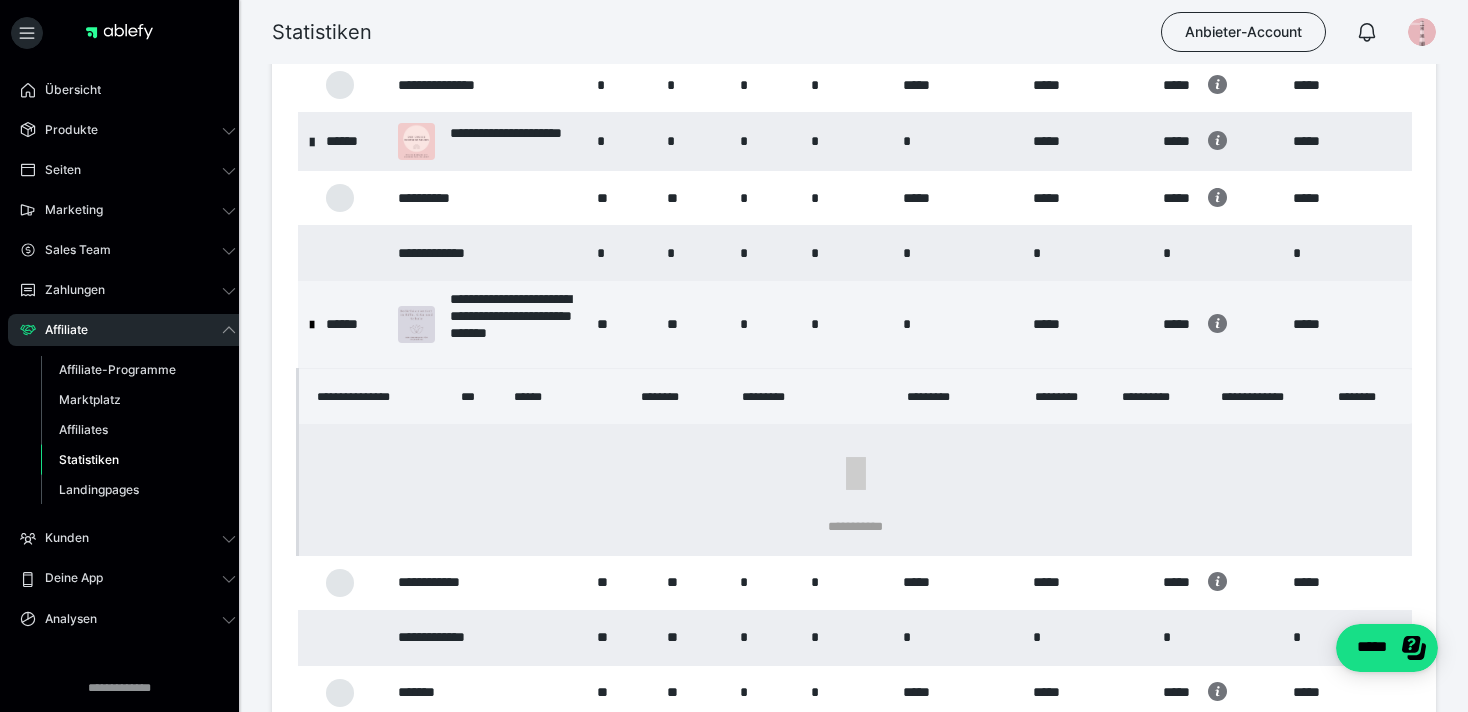 click at bounding box center [312, 325] 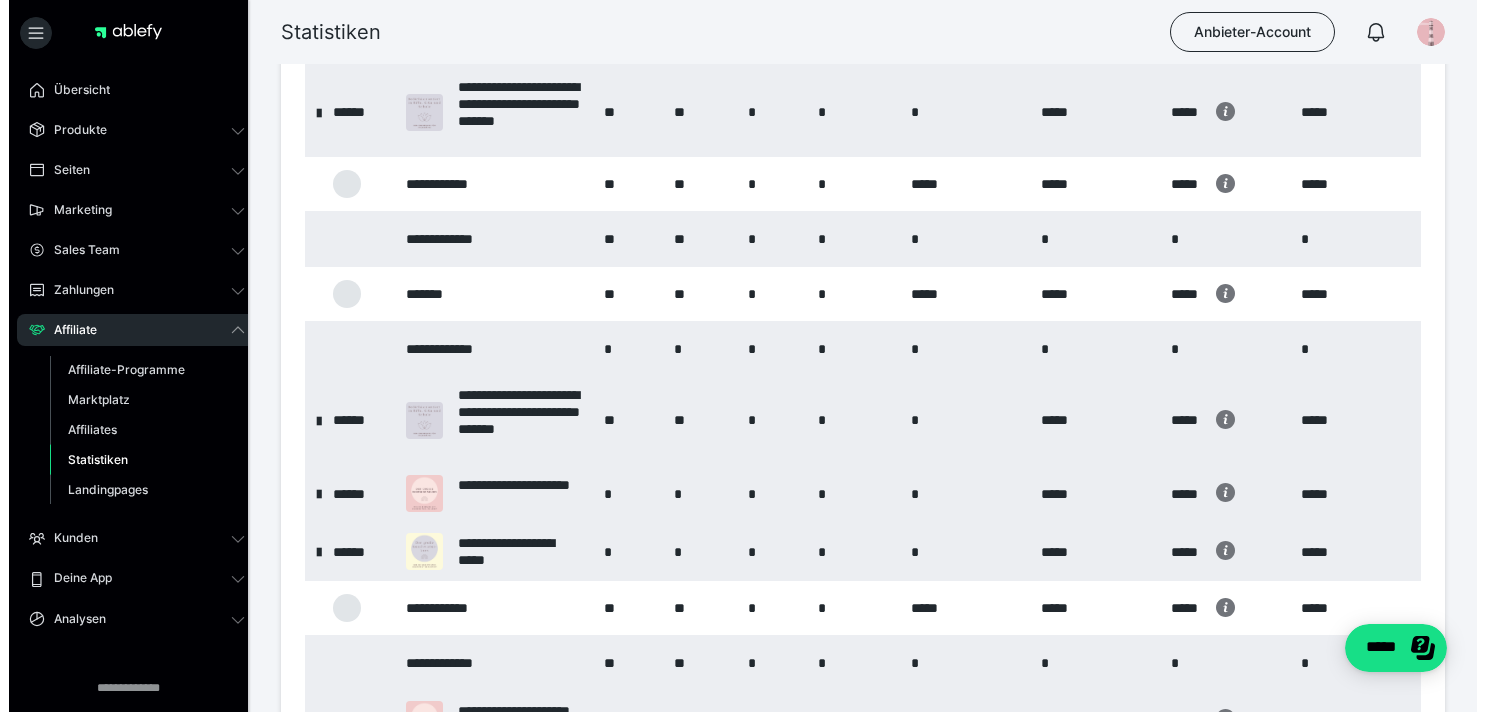 scroll, scrollTop: 0, scrollLeft: 0, axis: both 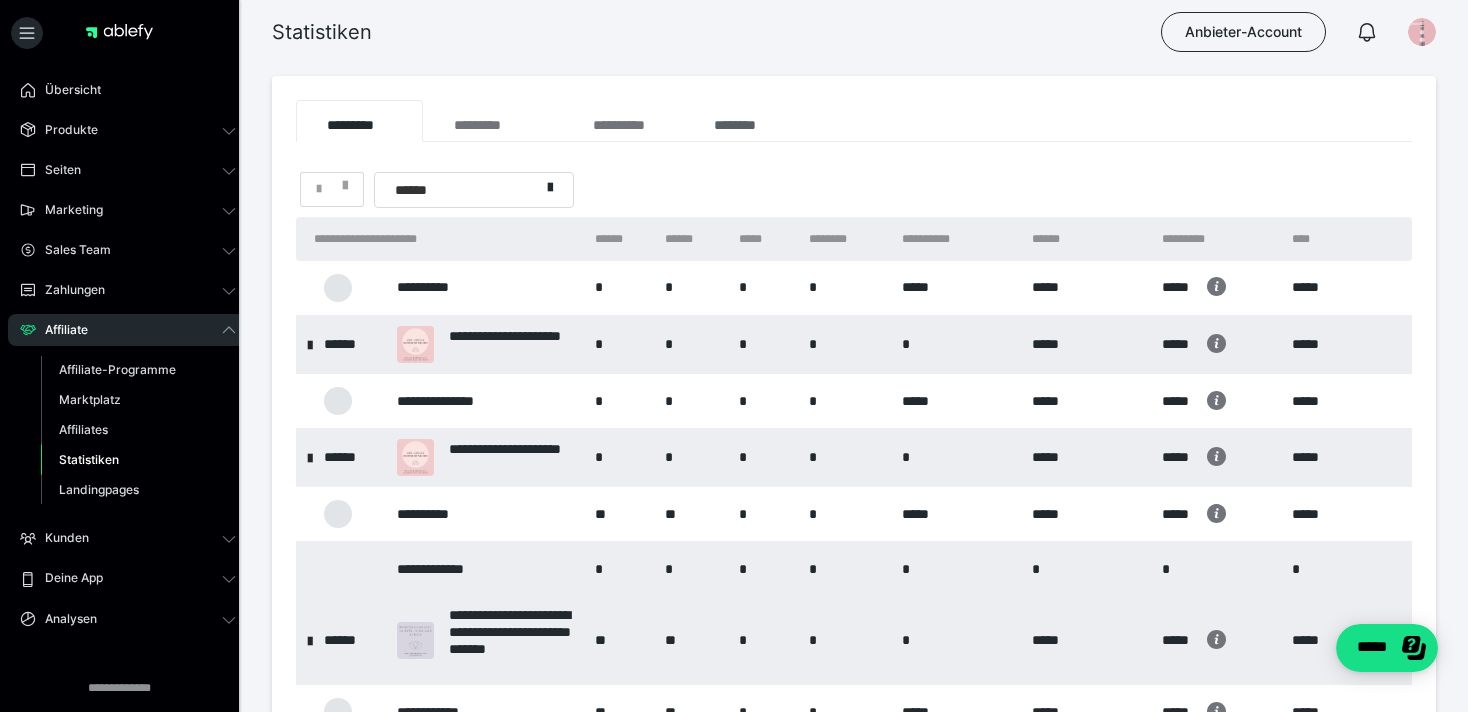 click on "********" at bounding box center (744, 121) 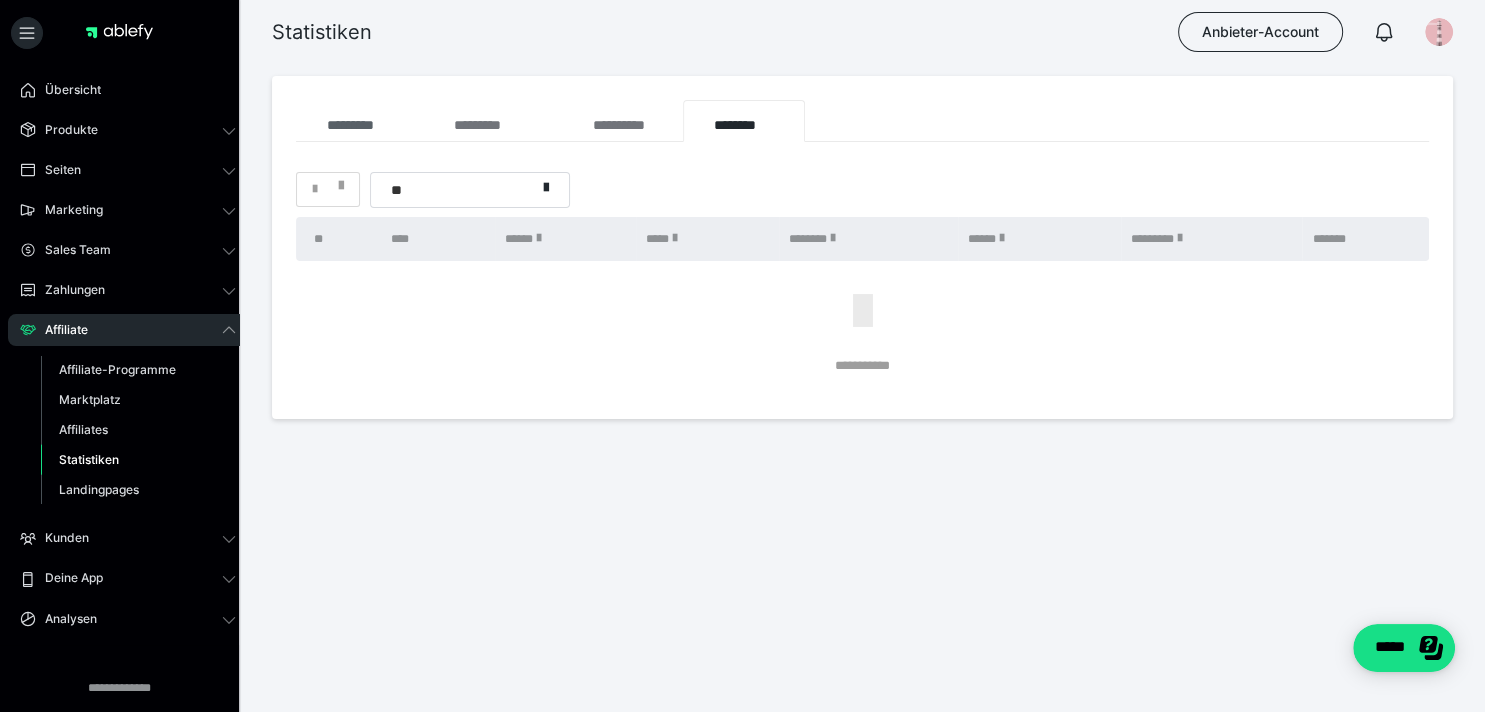 click on "*********" at bounding box center (359, 121) 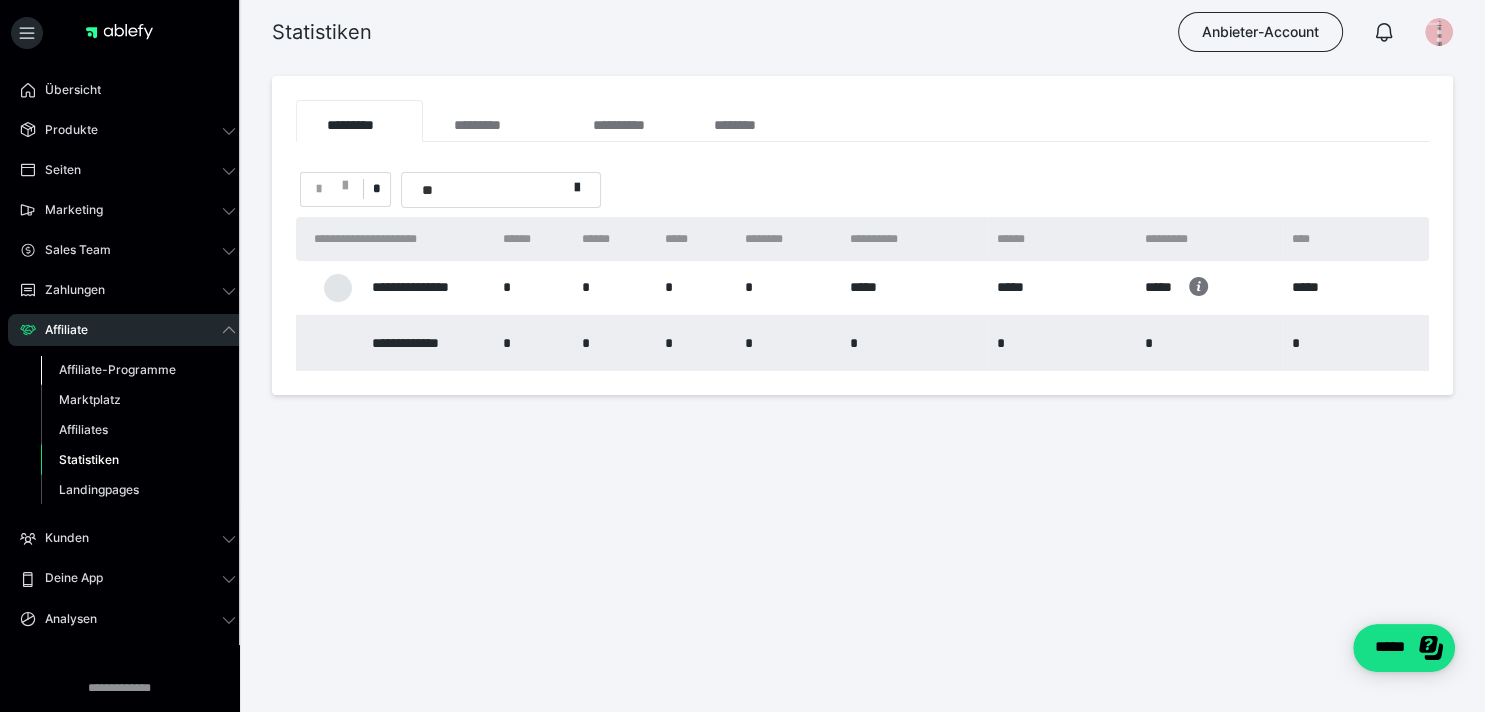 click on "Affiliate-Programme" at bounding box center [117, 369] 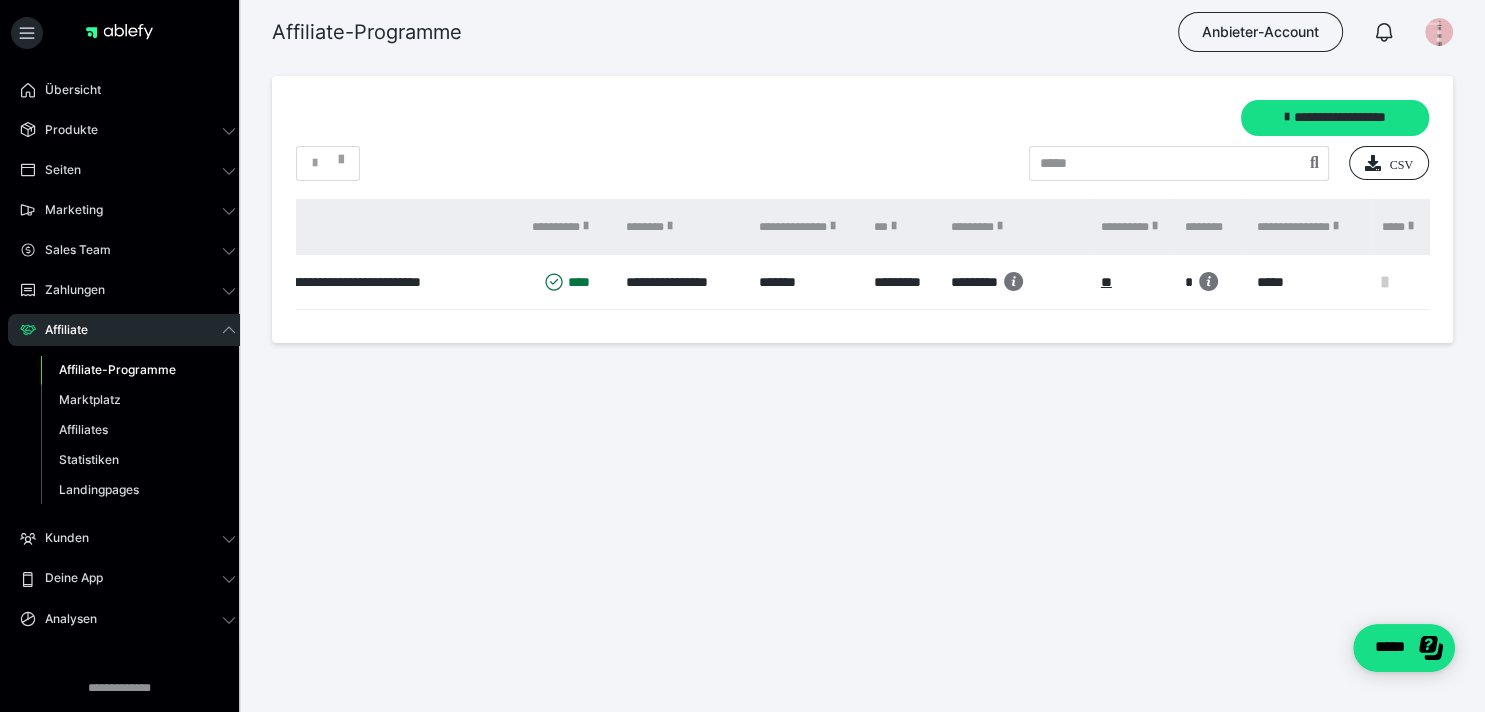 scroll, scrollTop: 0, scrollLeft: 201, axis: horizontal 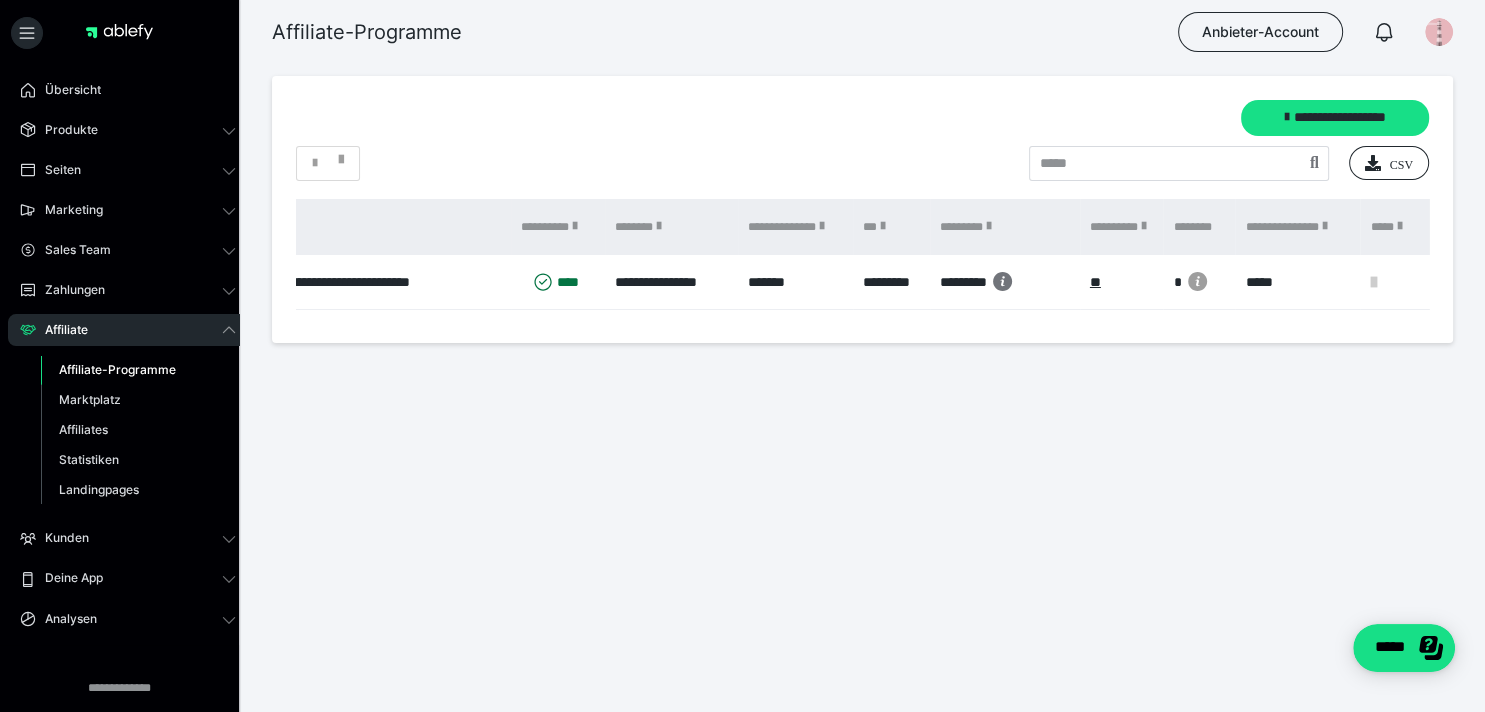 click 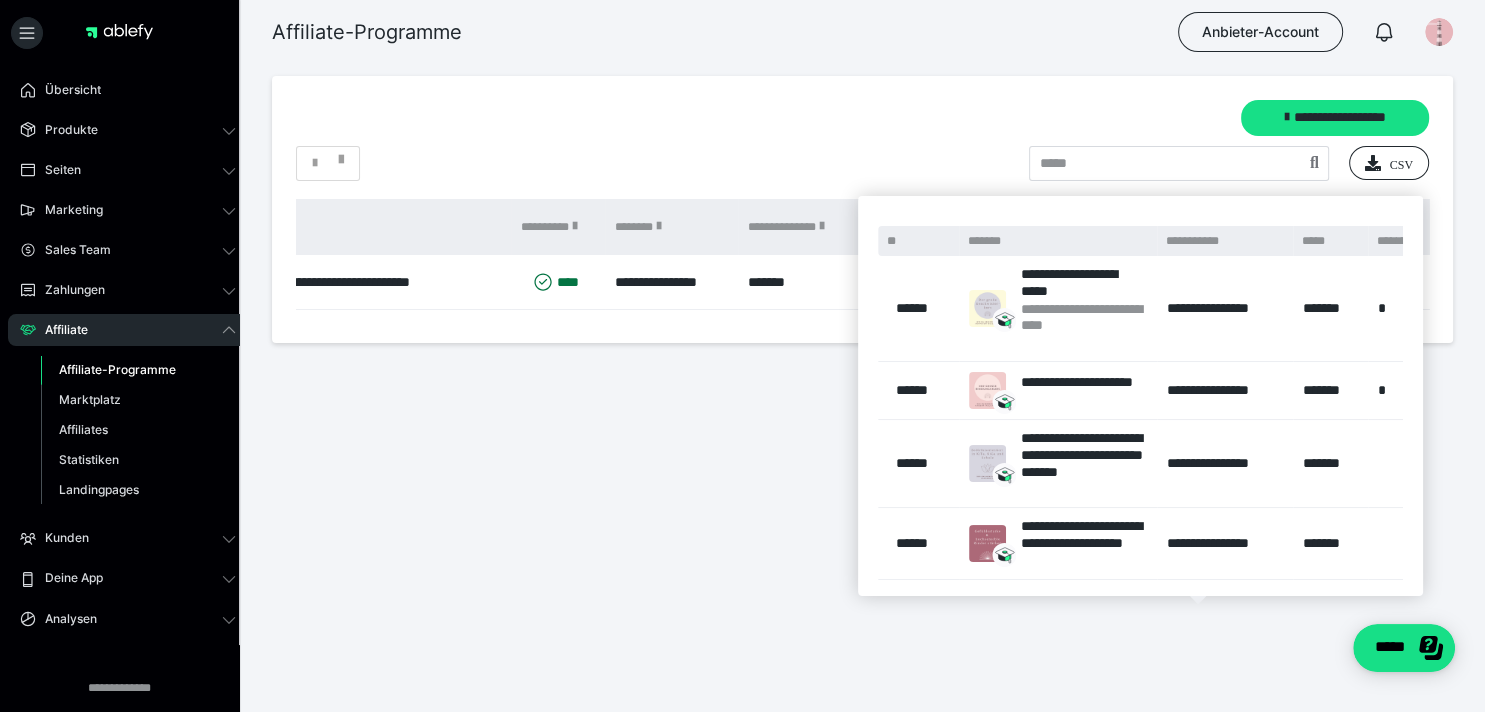 scroll, scrollTop: 37, scrollLeft: 0, axis: vertical 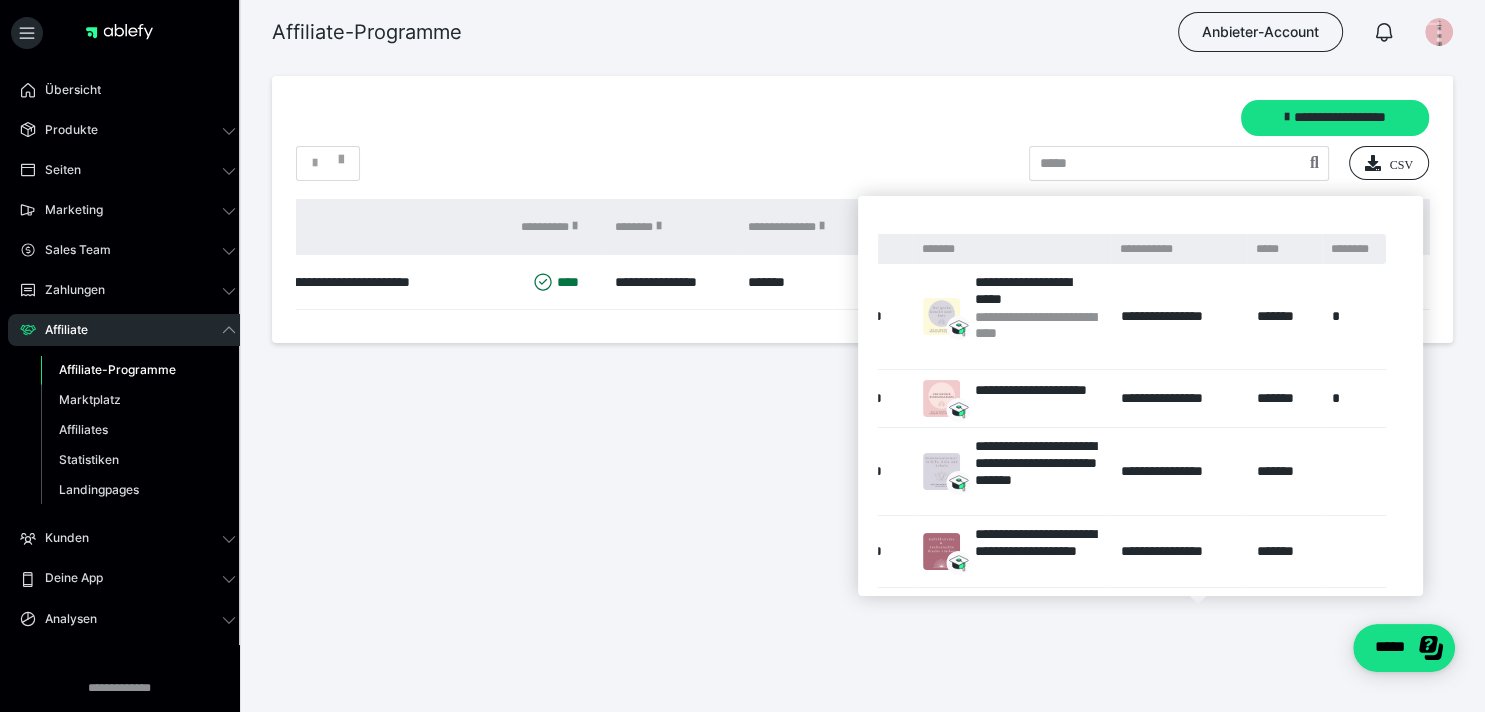 click on "**********" at bounding box center (742, 233) 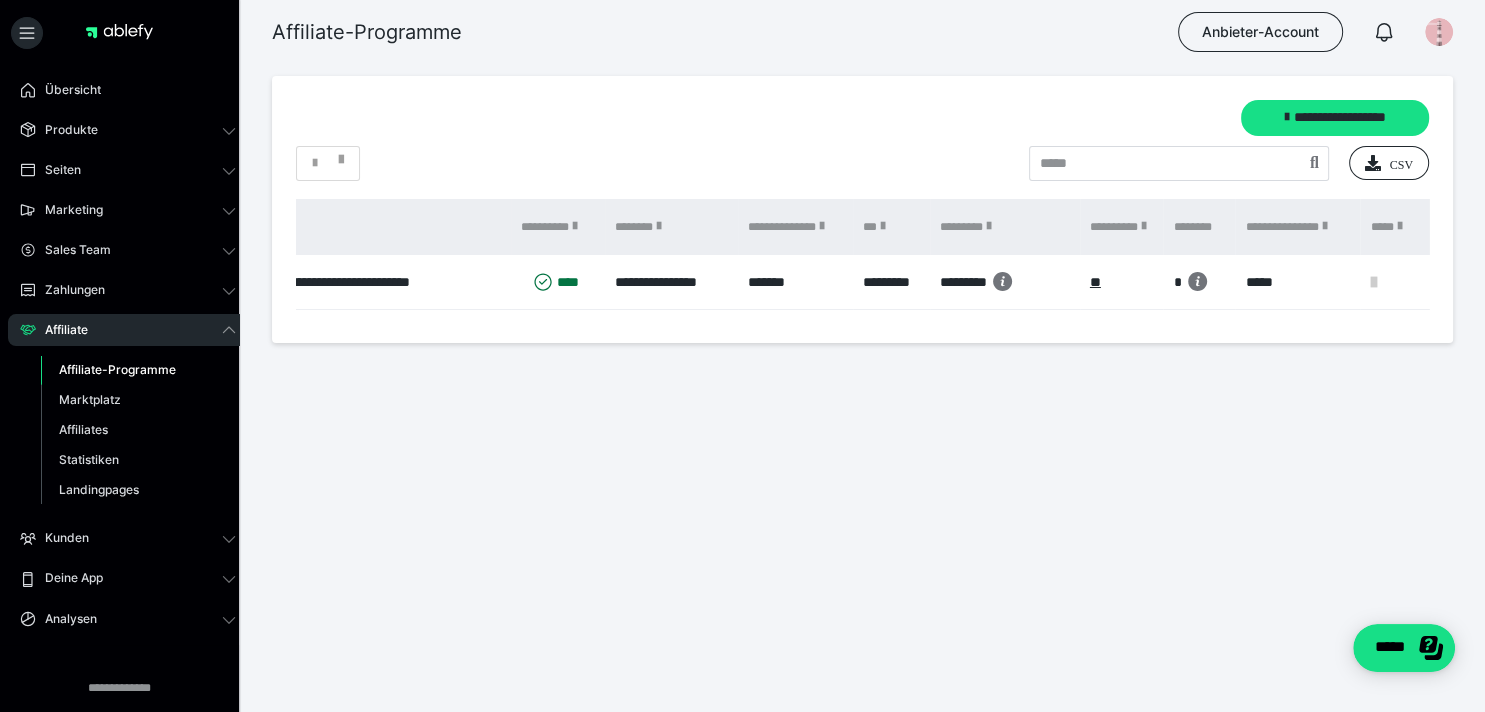 scroll, scrollTop: 0, scrollLeft: 0, axis: both 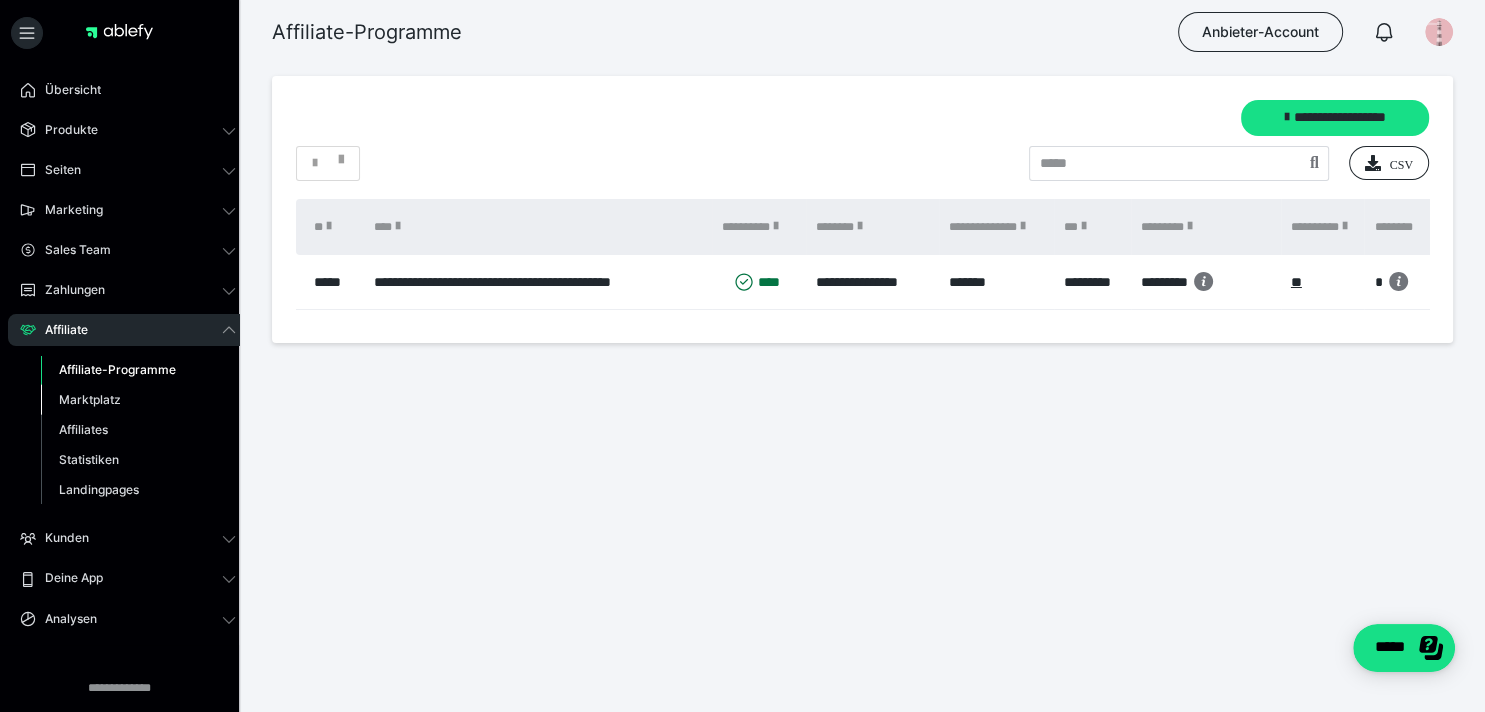 click on "Marktplatz" at bounding box center (138, 400) 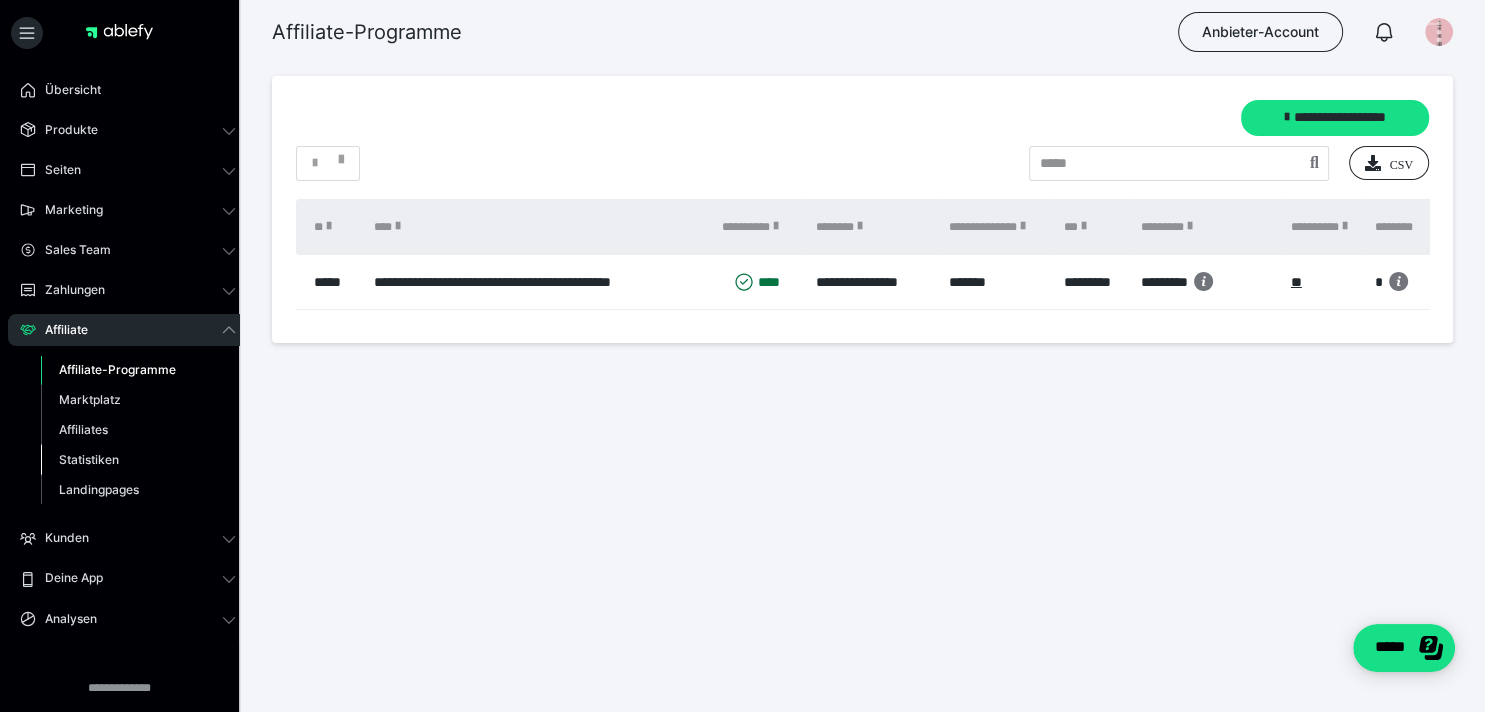 click on "Statistiken" at bounding box center (138, 460) 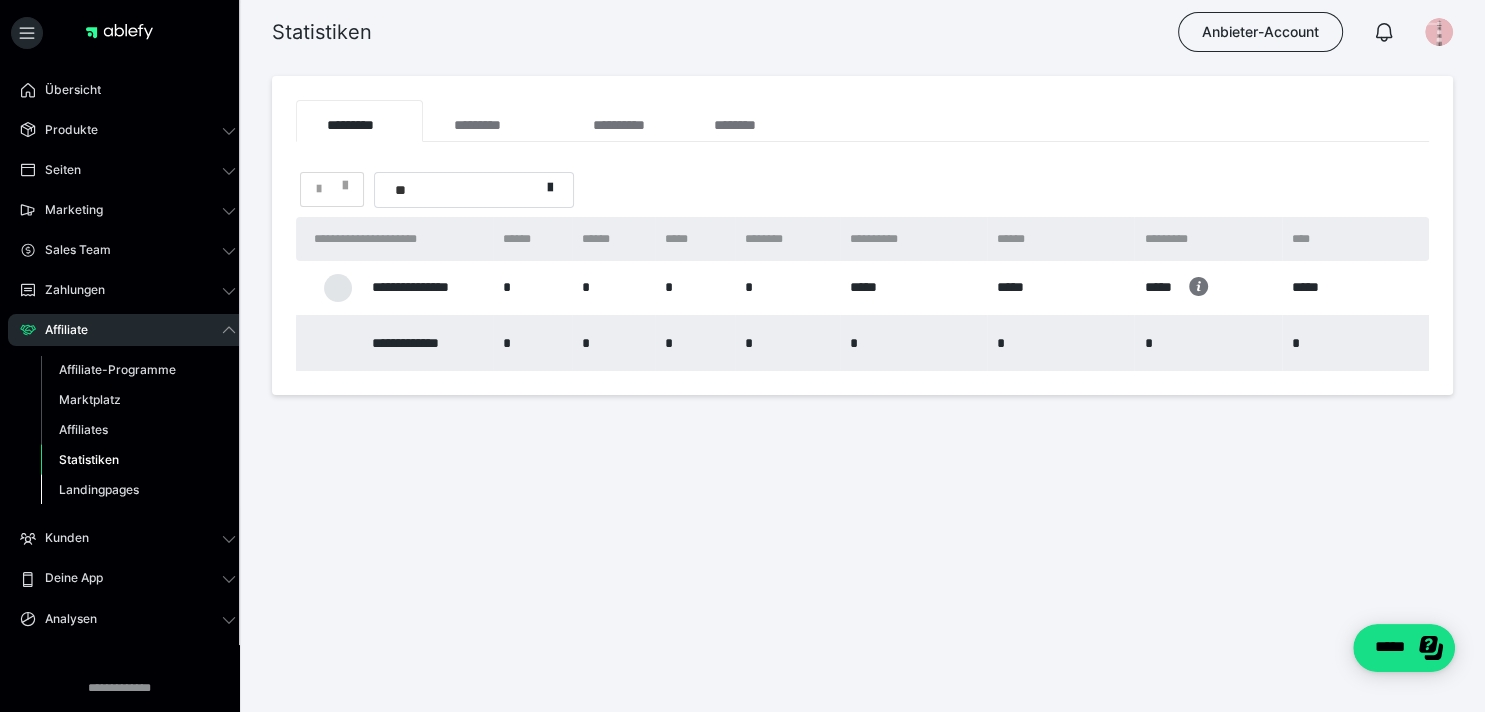 click on "Landingpages" at bounding box center [138, 490] 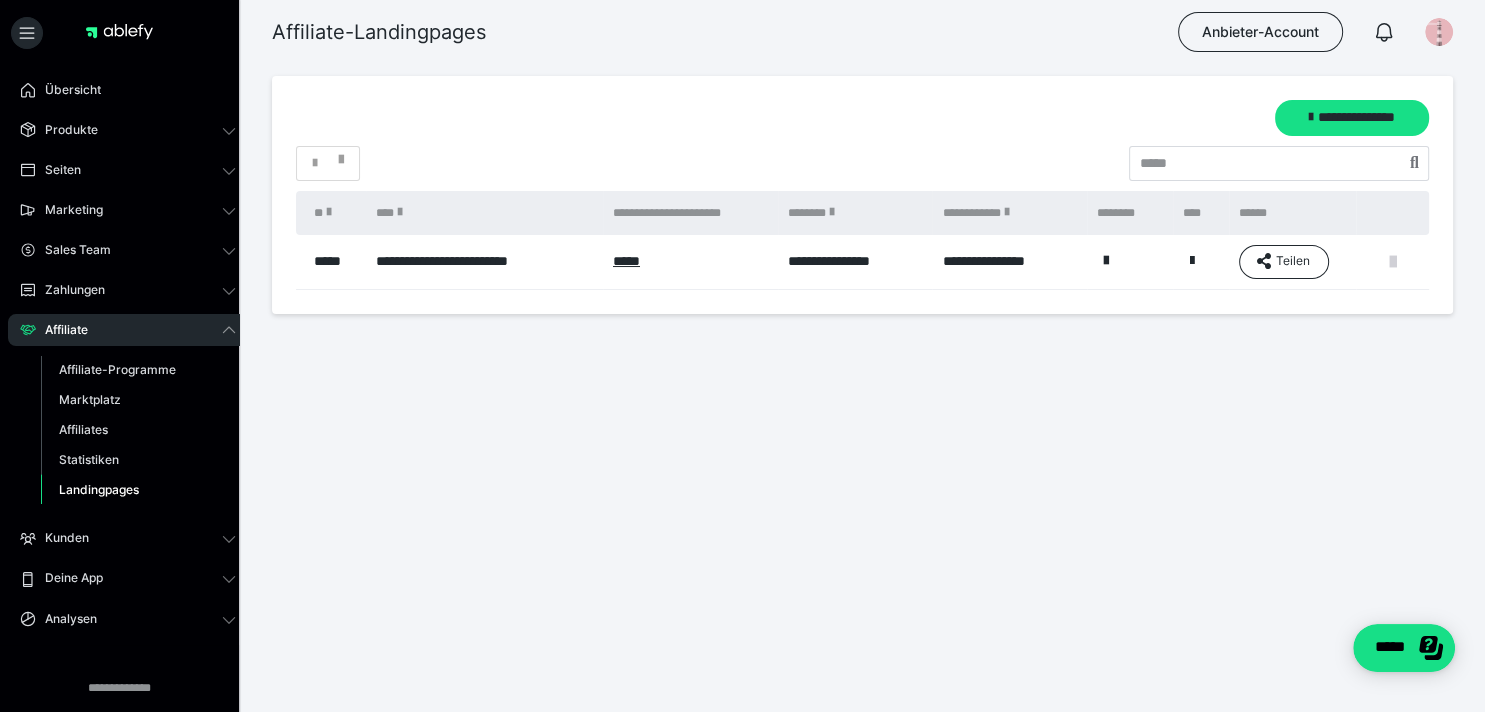 click at bounding box center [1393, 262] 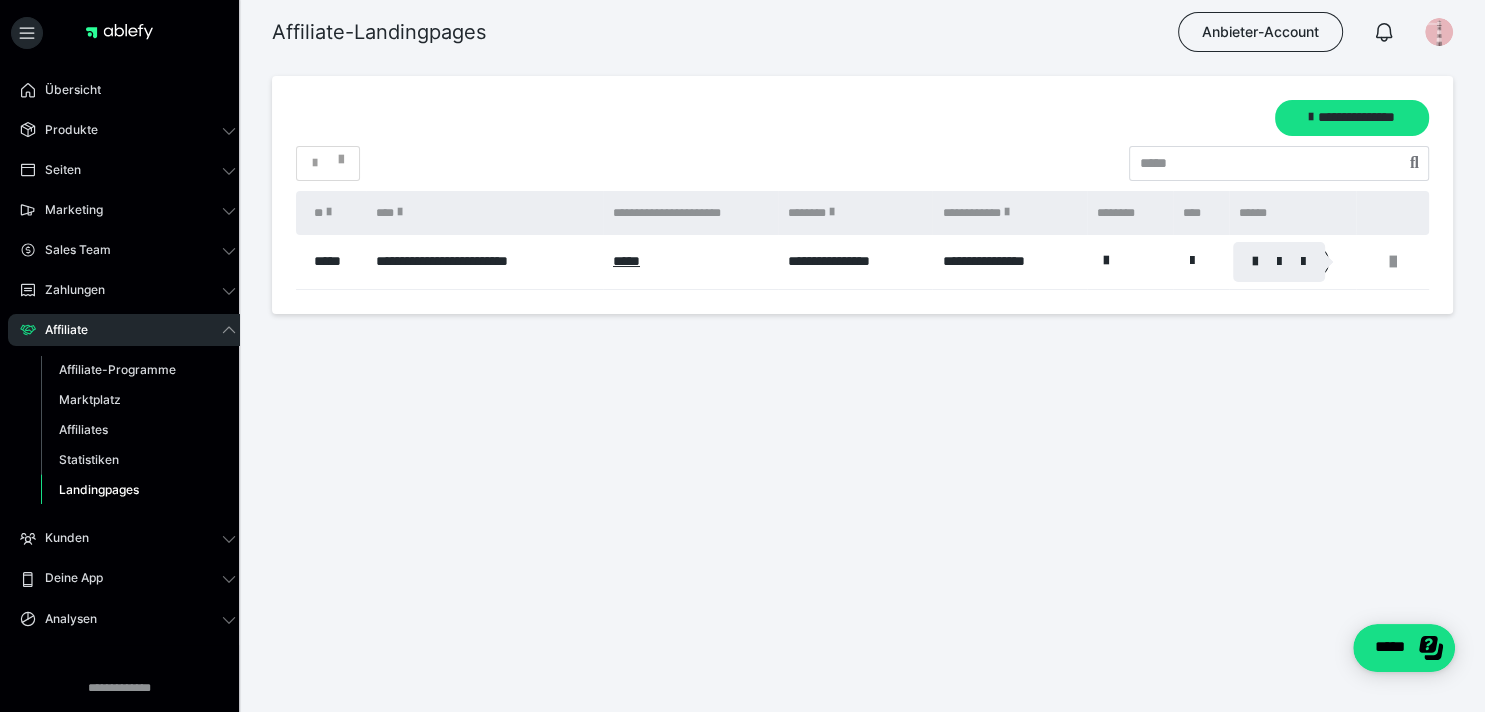 click at bounding box center [742, 356] 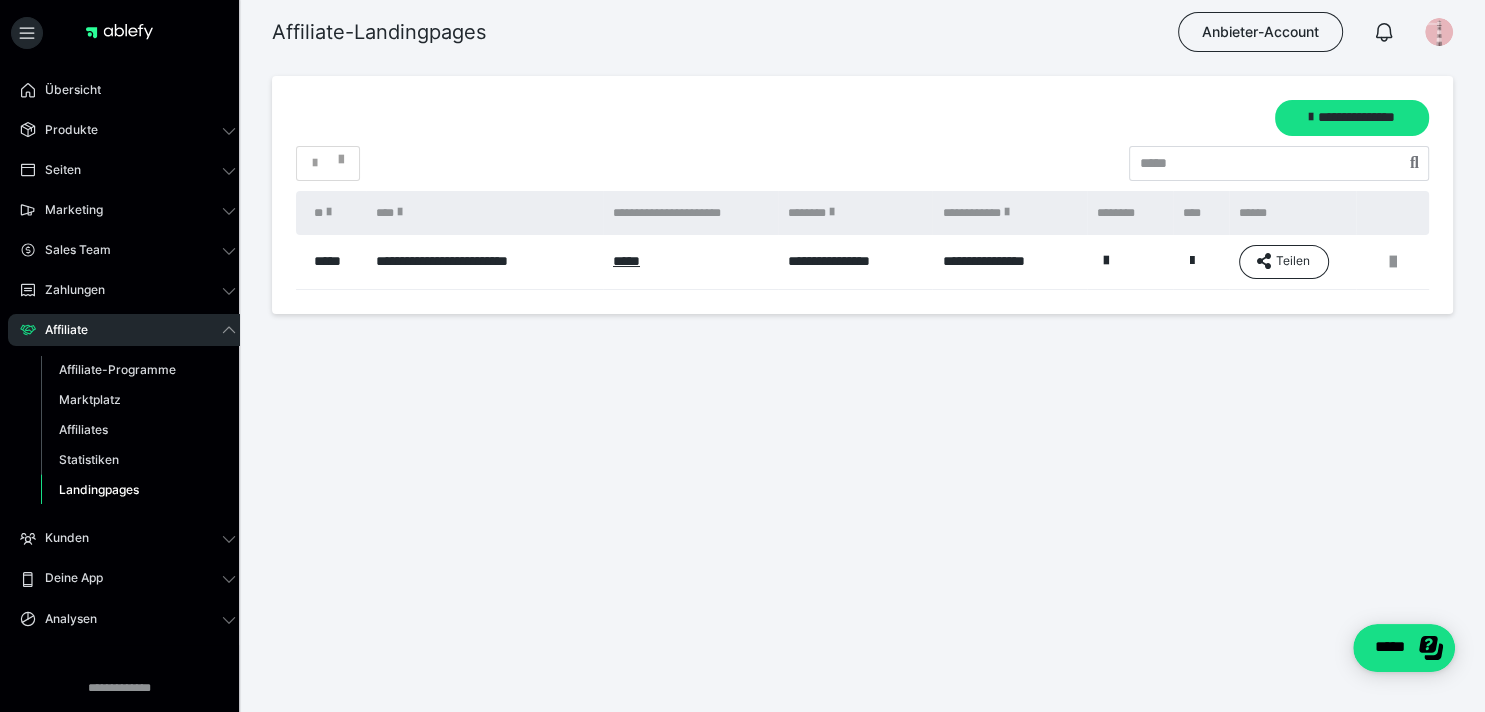 click at bounding box center [1439, 32] 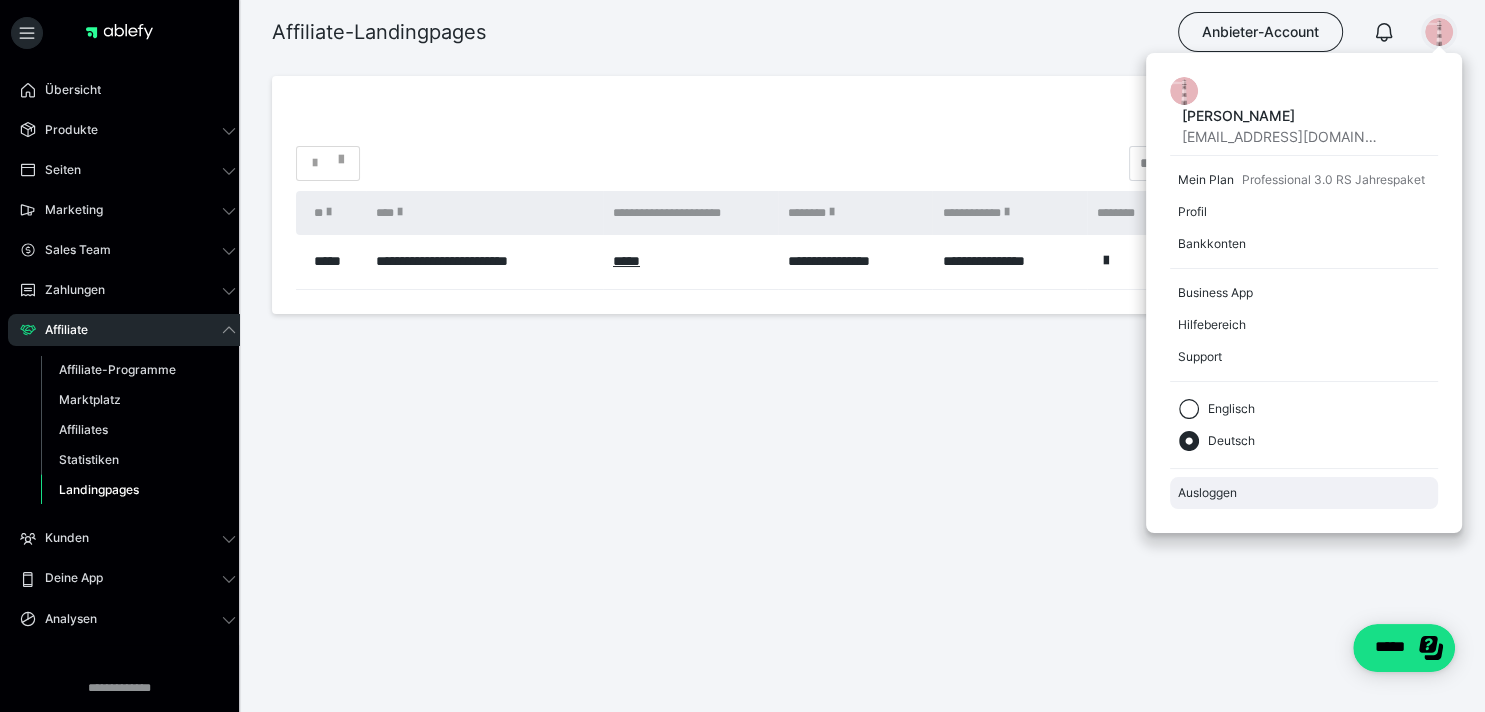 click on "Ausloggen" at bounding box center [1304, 493] 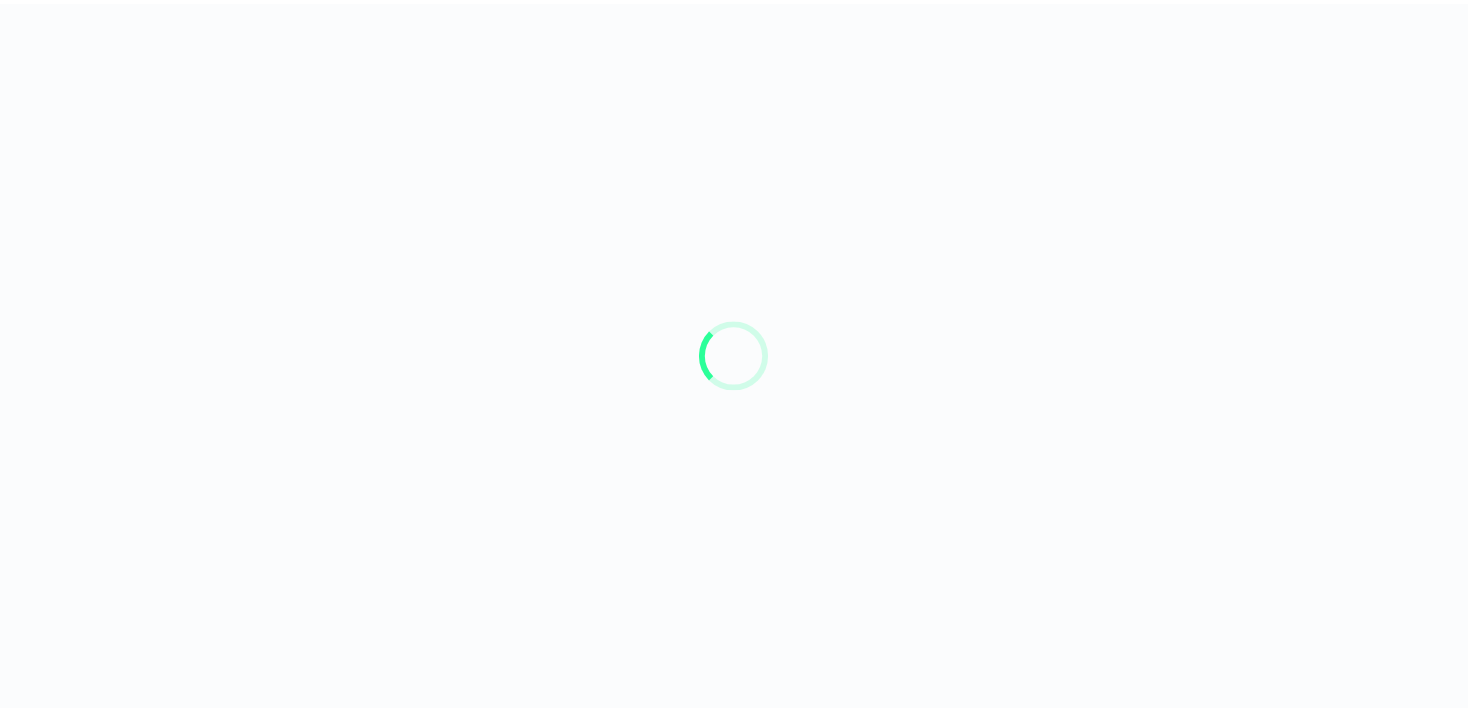 scroll, scrollTop: 0, scrollLeft: 0, axis: both 